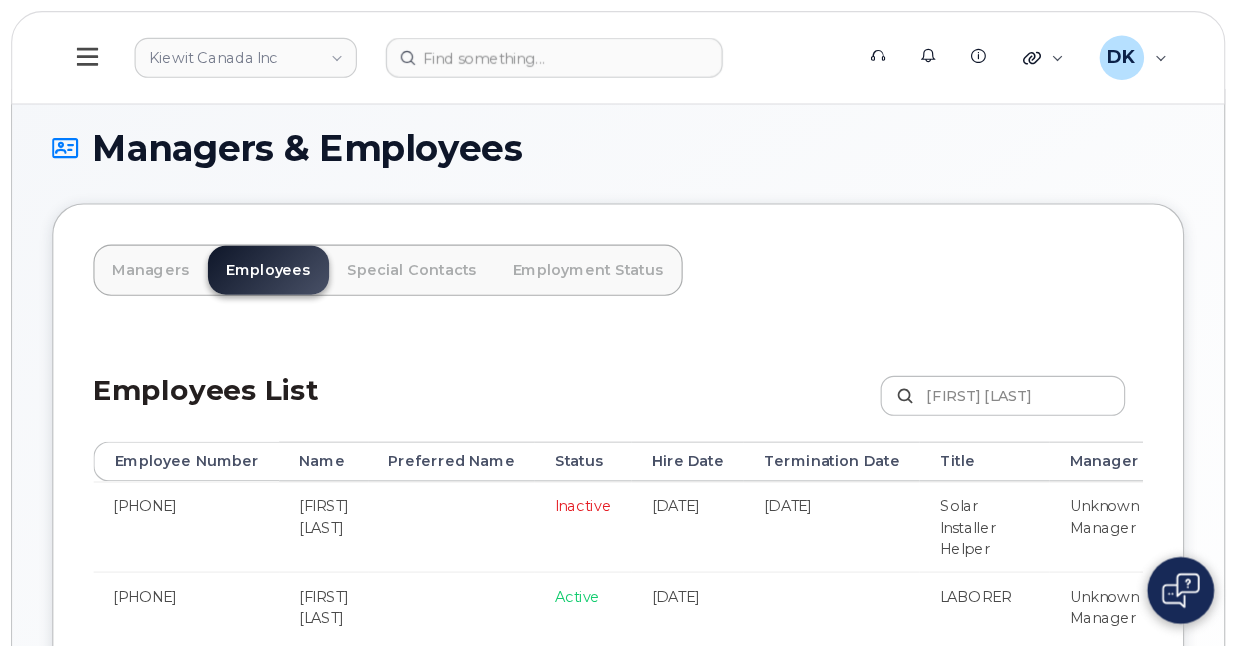 scroll, scrollTop: 0, scrollLeft: 0, axis: both 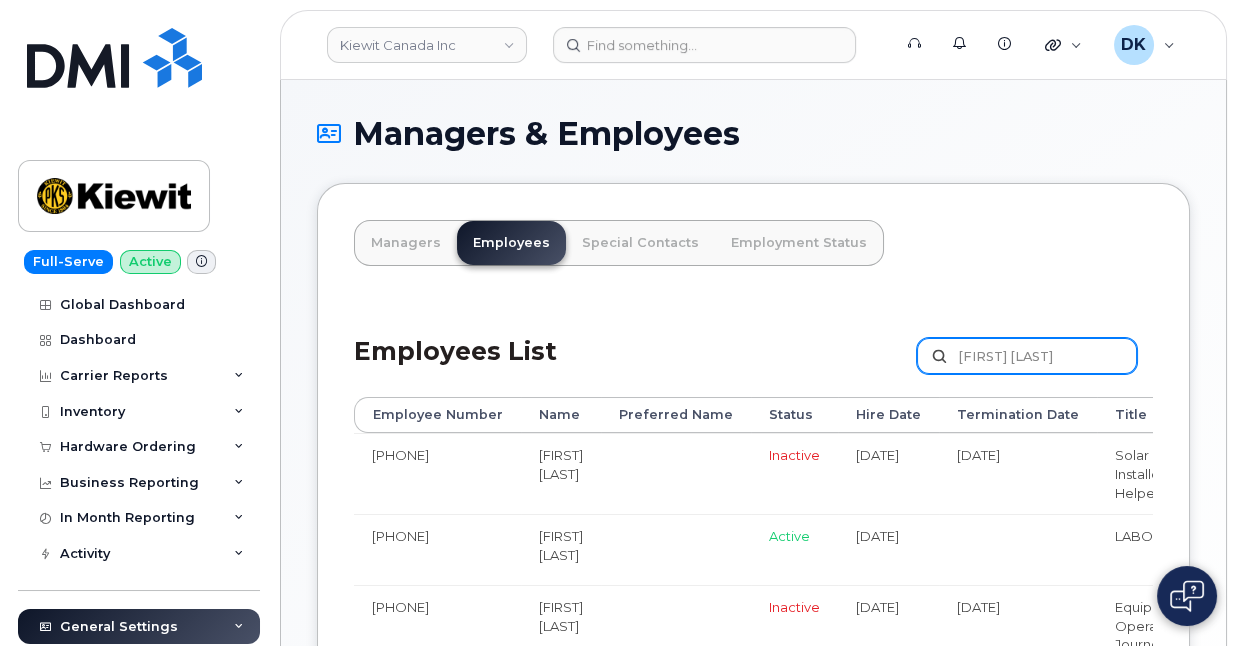 click on "[FIRST] [LAST]" at bounding box center (1027, 356) 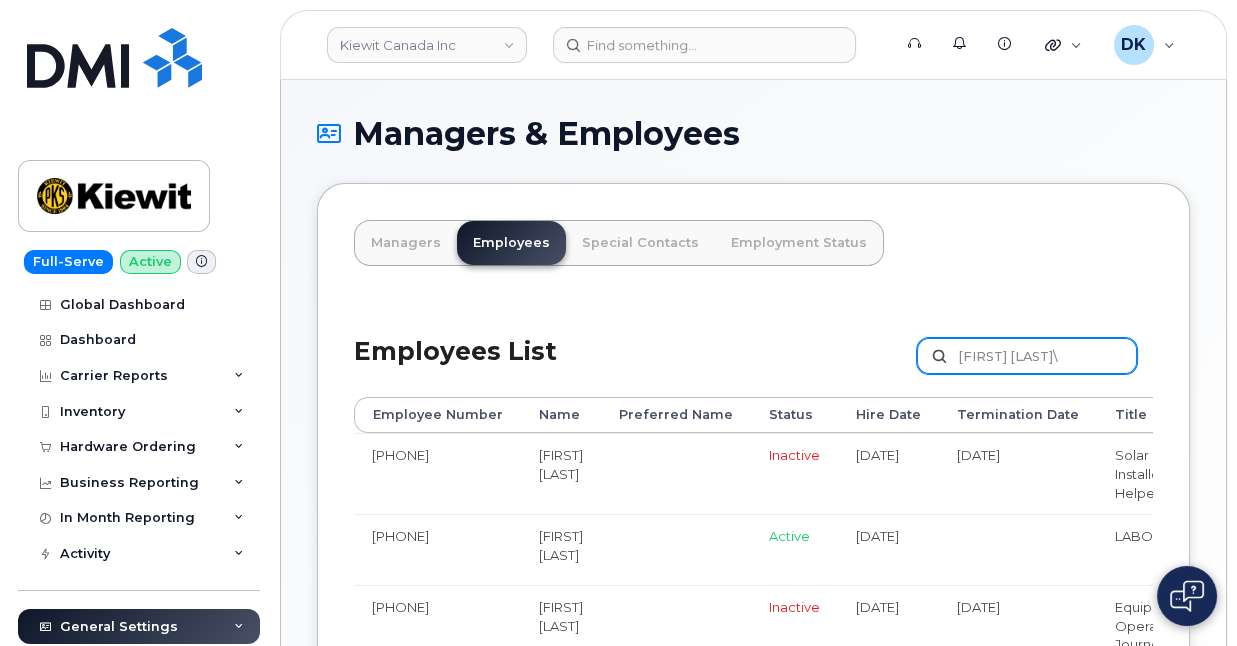 type on "[FIRST] [LAST]" 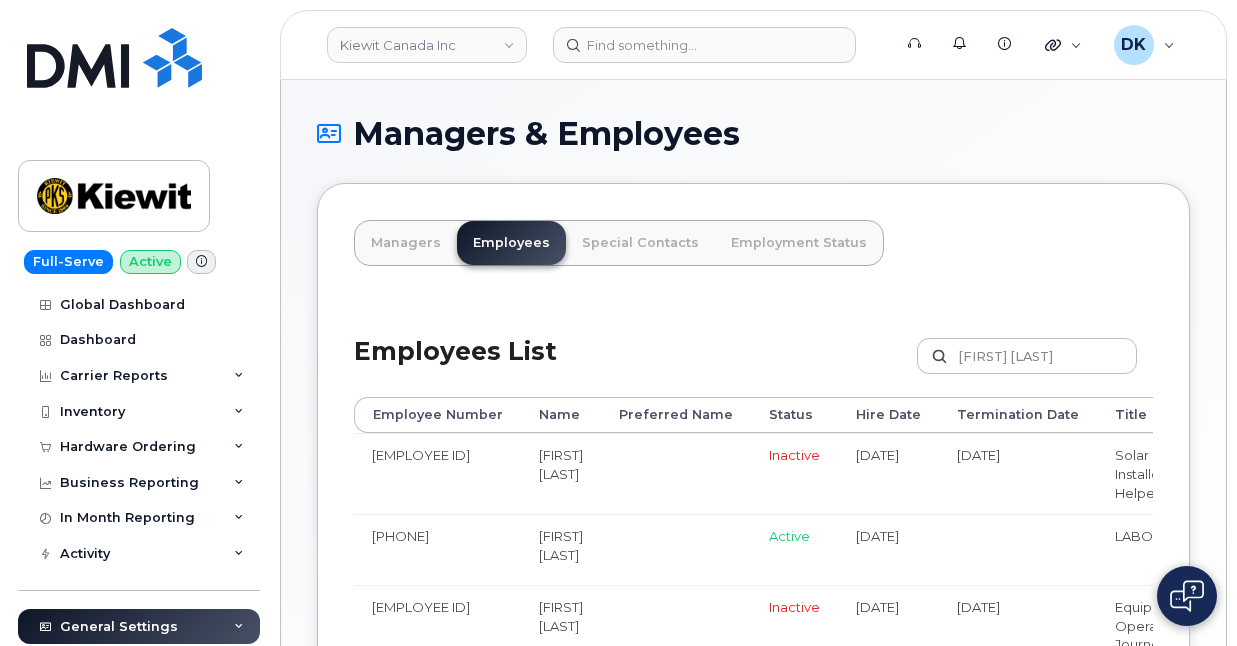 scroll, scrollTop: 0, scrollLeft: 0, axis: both 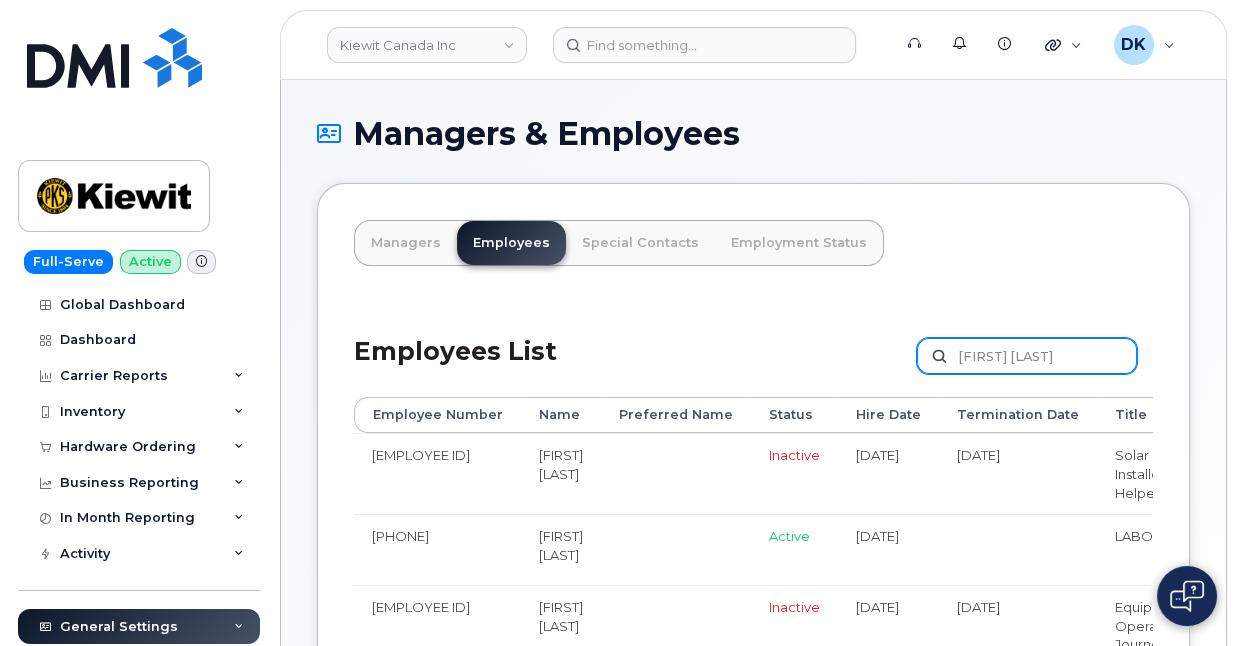 click on "[FIRST] [LAST]" at bounding box center [1027, 356] 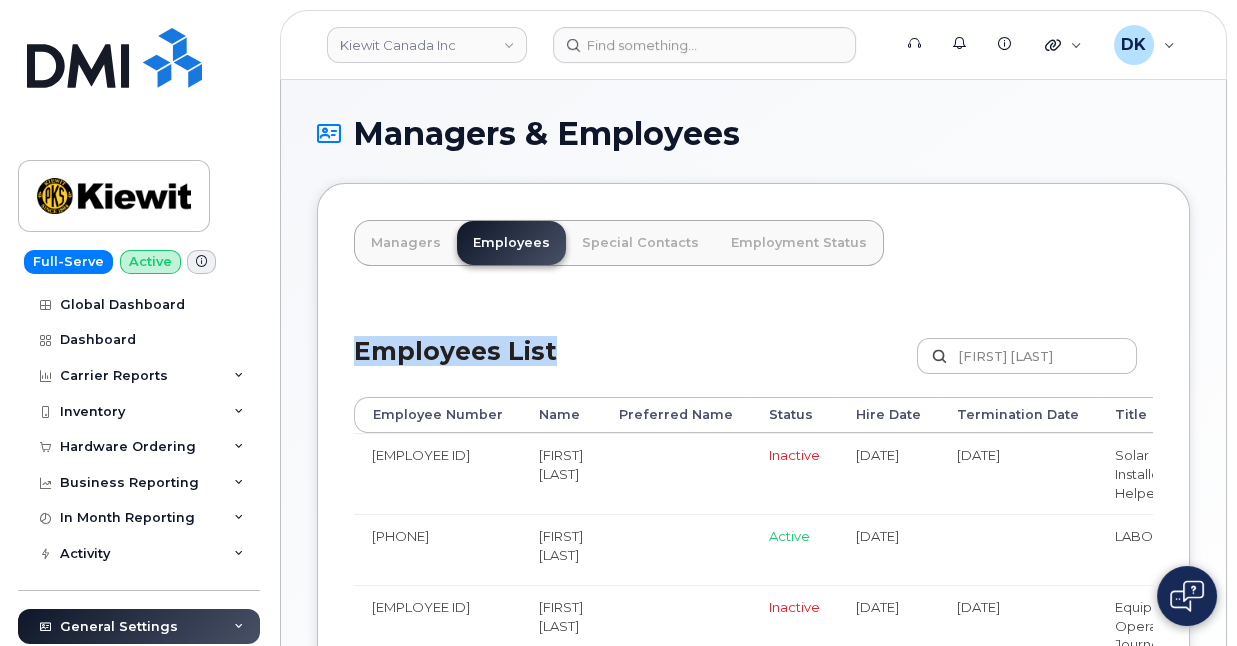 drag, startPoint x: 1233, startPoint y: 241, endPoint x: 1243, endPoint y: 394, distance: 153.32645 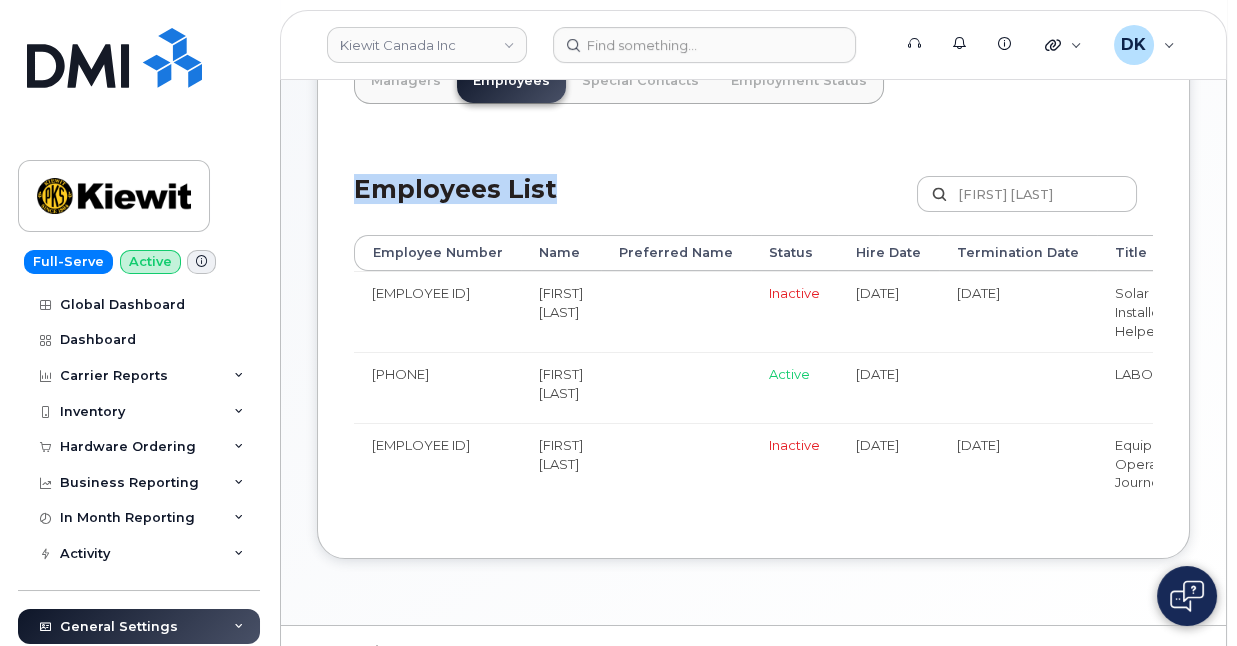 scroll, scrollTop: 159, scrollLeft: 0, axis: vertical 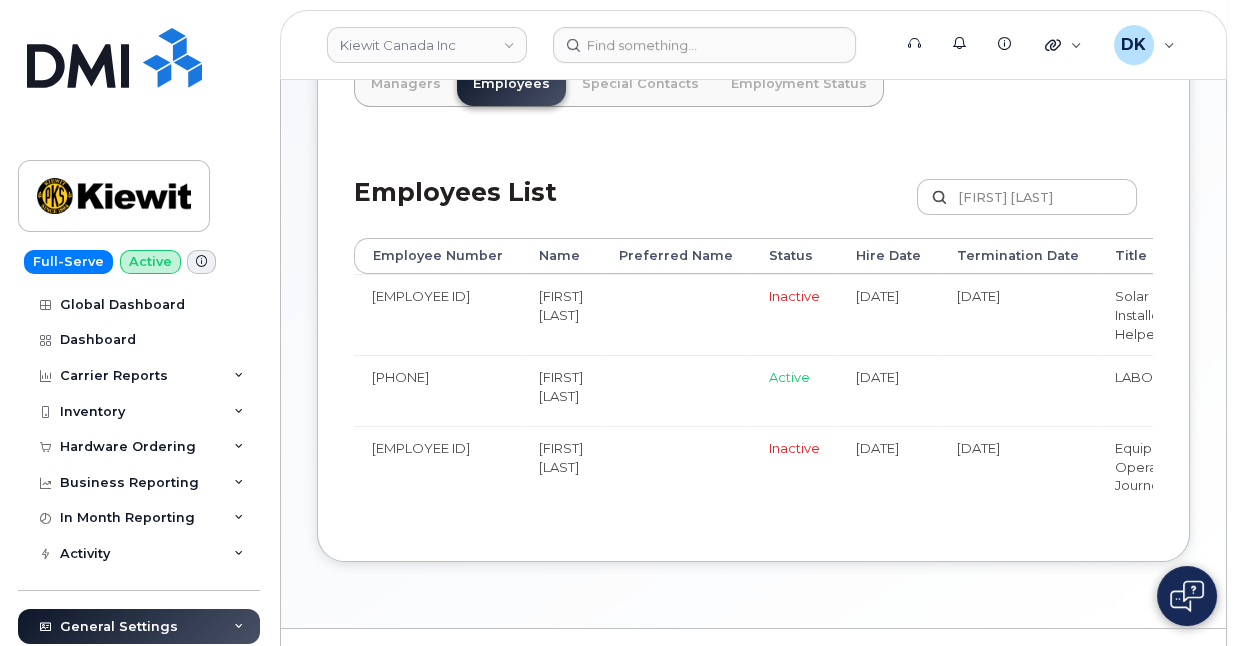 drag, startPoint x: 770, startPoint y: 522, endPoint x: 1081, endPoint y: 523, distance: 311.00162 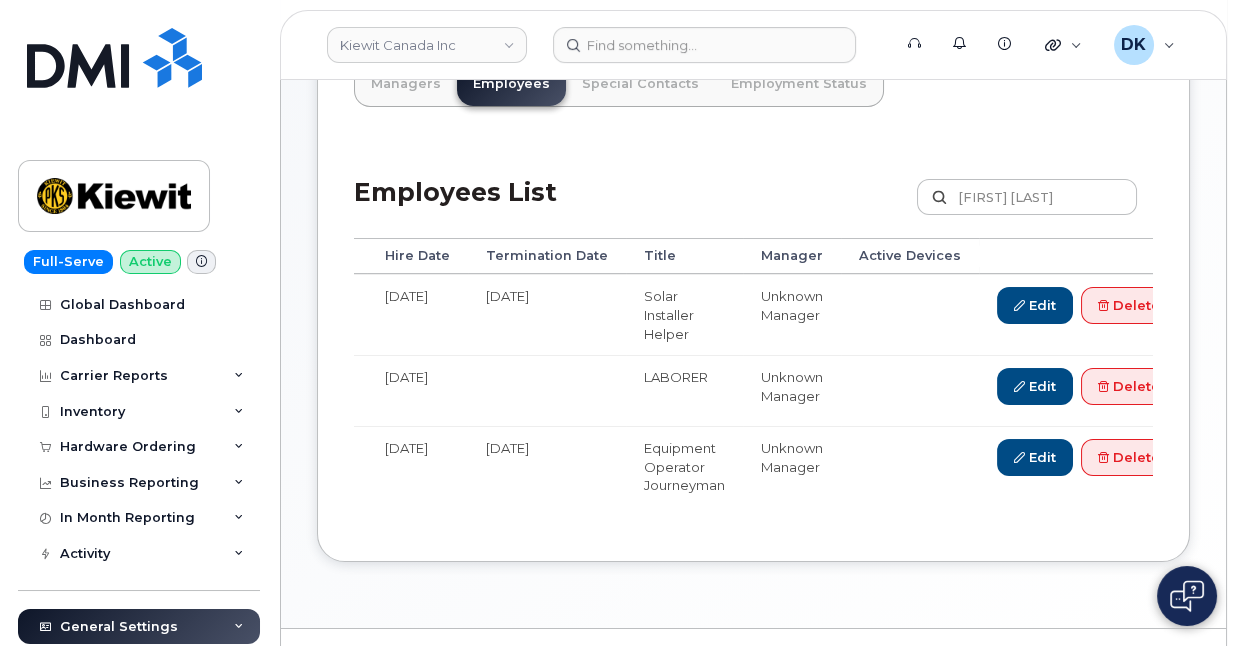 scroll, scrollTop: 0, scrollLeft: 499, axis: horizontal 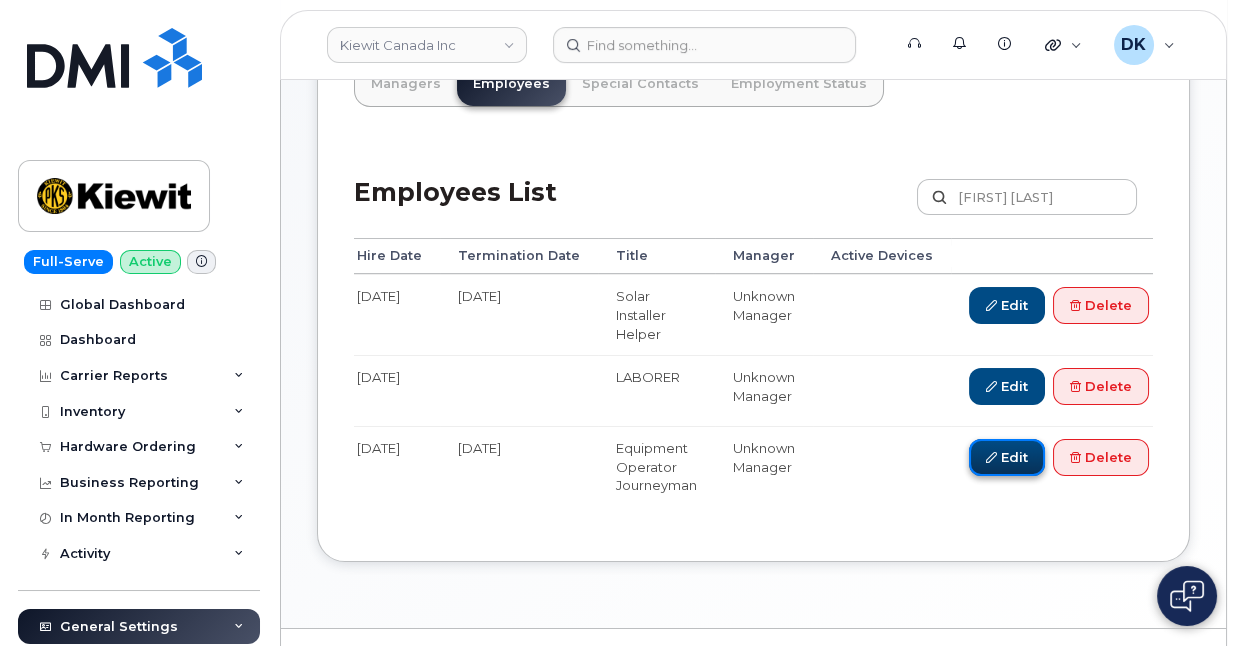 click on "Edit" at bounding box center (1007, 457) 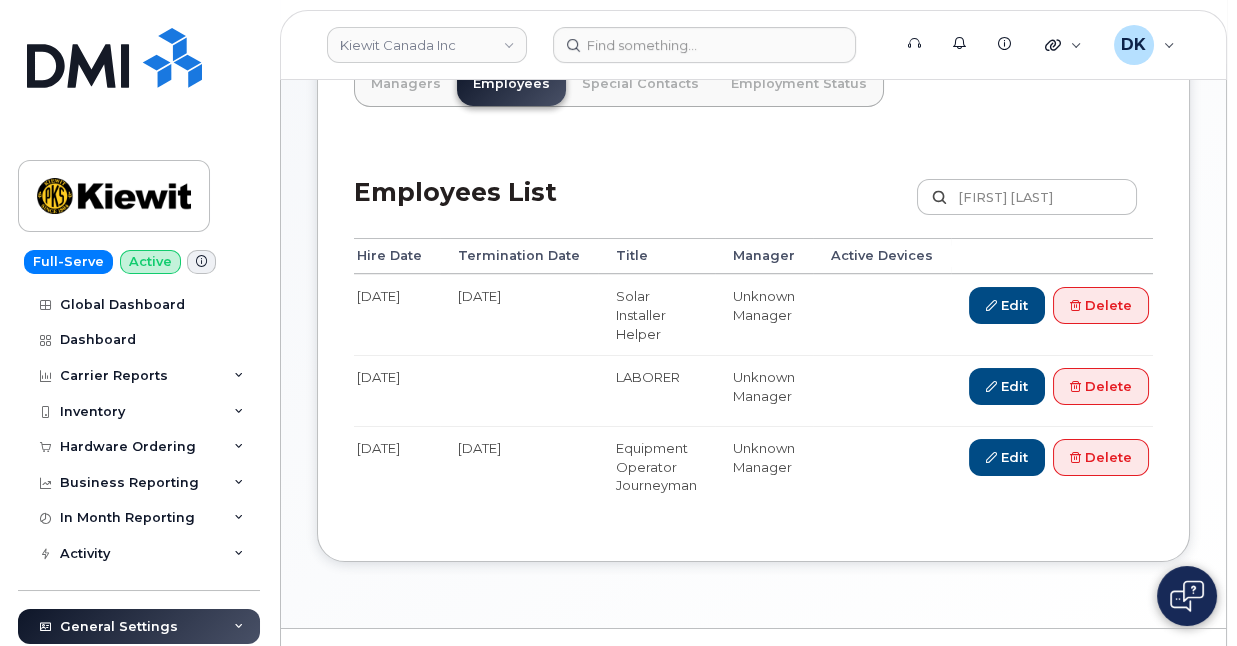drag, startPoint x: 1215, startPoint y: 255, endPoint x: 1201, endPoint y: 259, distance: 14.56022 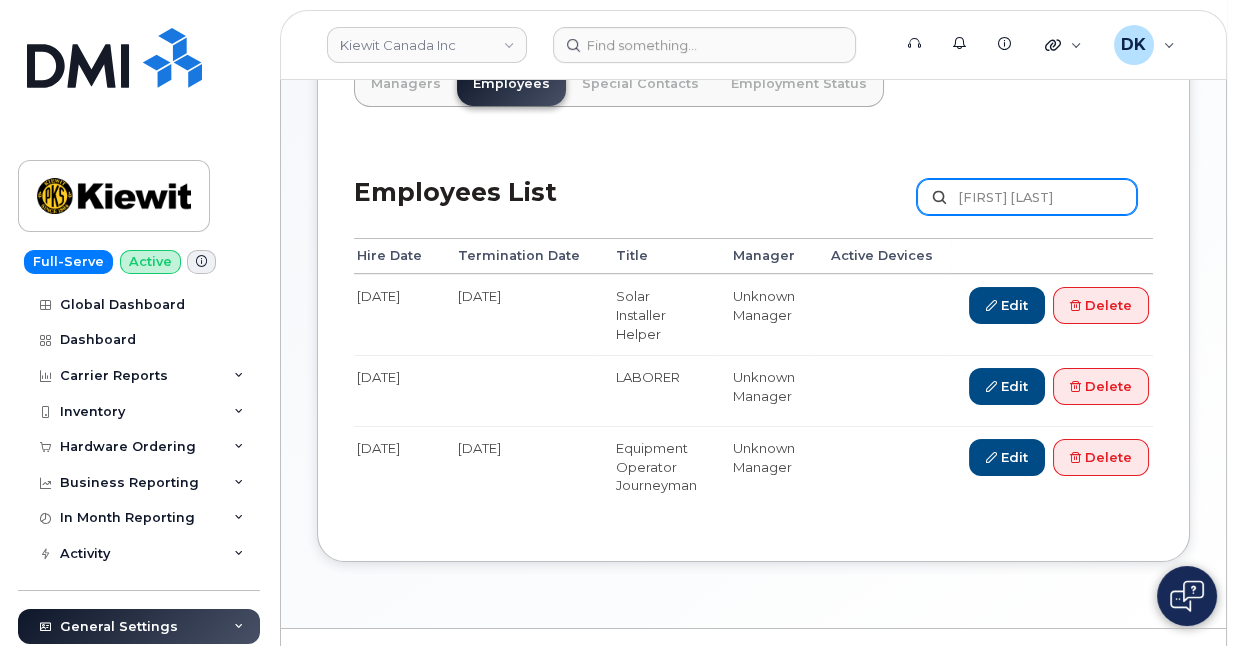 drag, startPoint x: 1074, startPoint y: 189, endPoint x: 905, endPoint y: 183, distance: 169.10648 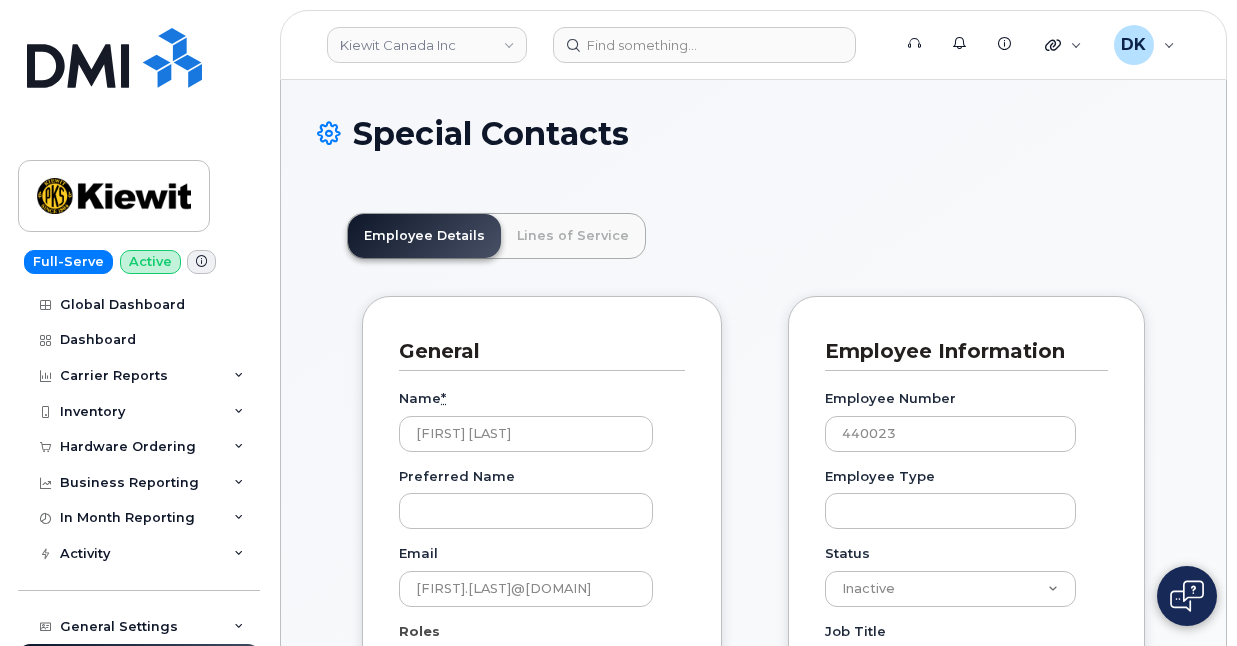 scroll, scrollTop: 0, scrollLeft: 0, axis: both 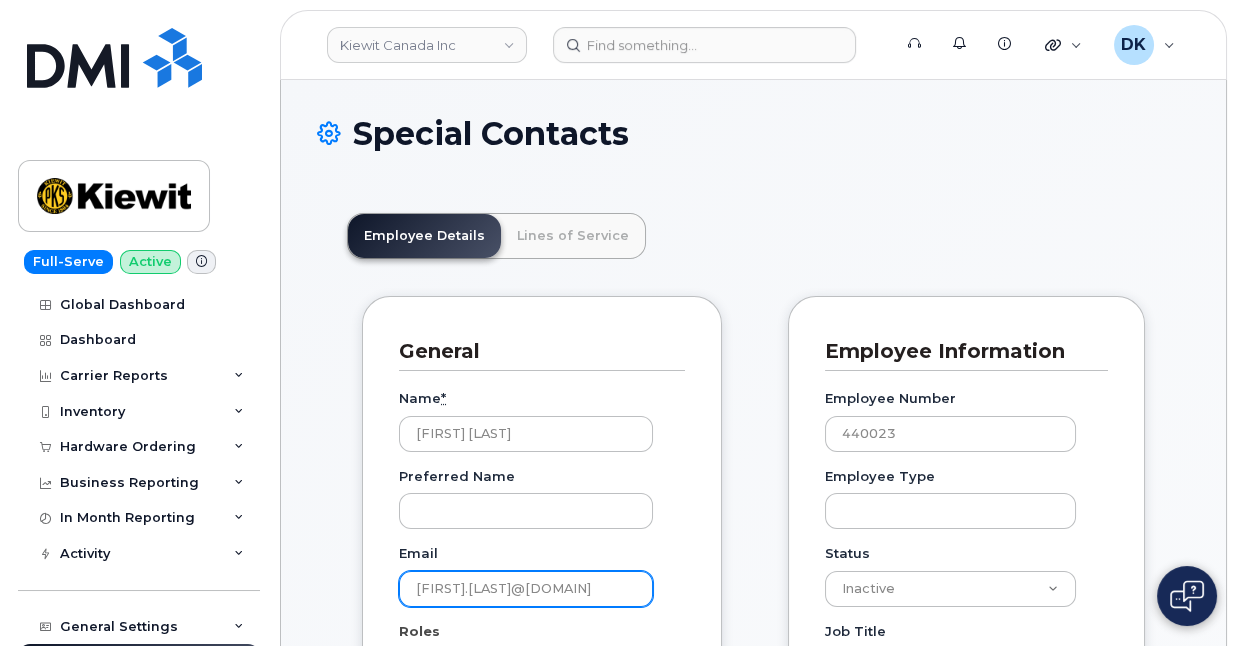 drag, startPoint x: 609, startPoint y: 591, endPoint x: 311, endPoint y: 581, distance: 298.16772 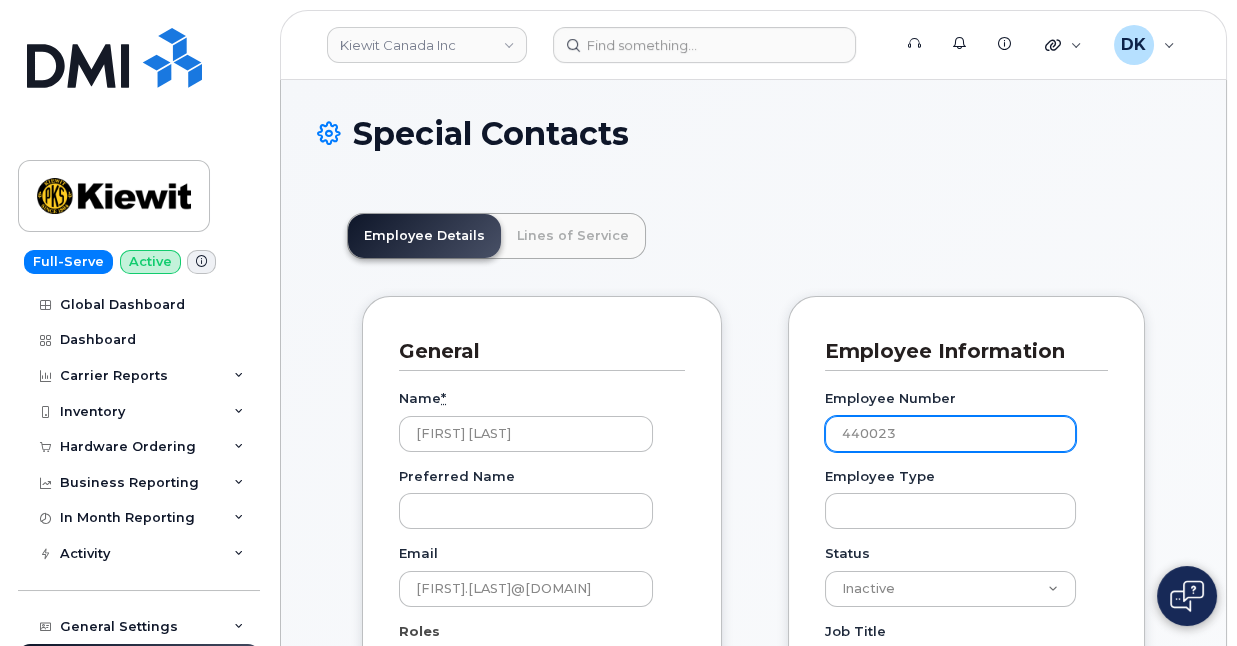 drag, startPoint x: 914, startPoint y: 440, endPoint x: 831, endPoint y: 427, distance: 84.0119 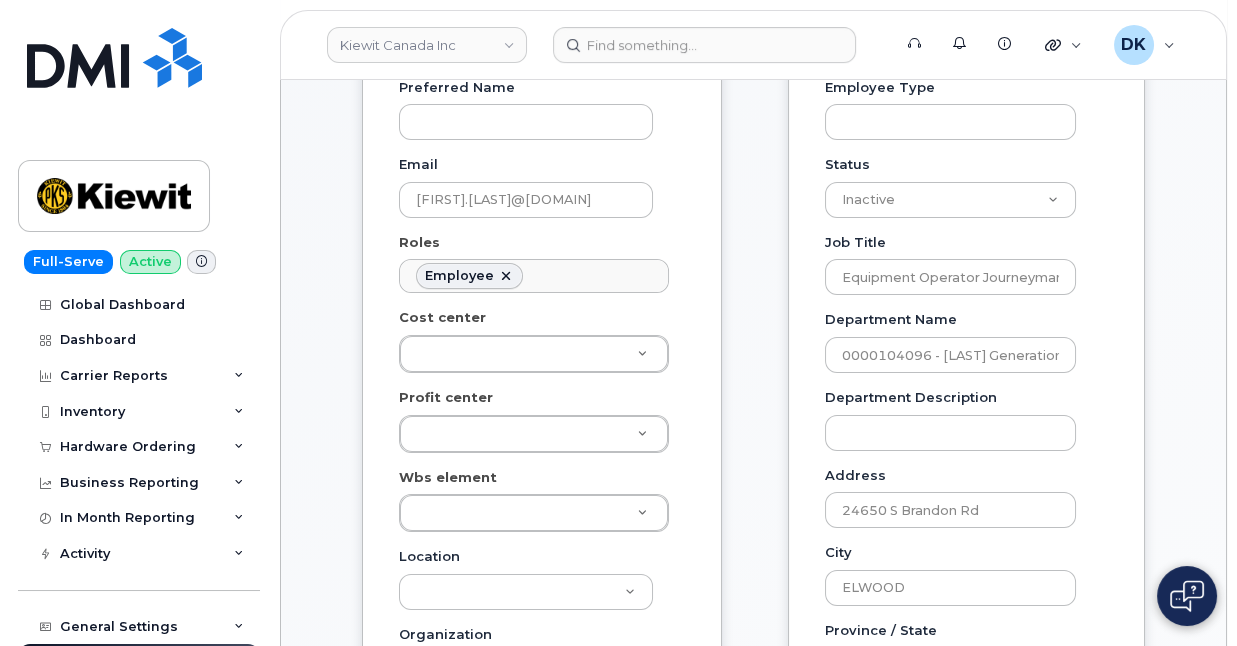scroll, scrollTop: 402, scrollLeft: 0, axis: vertical 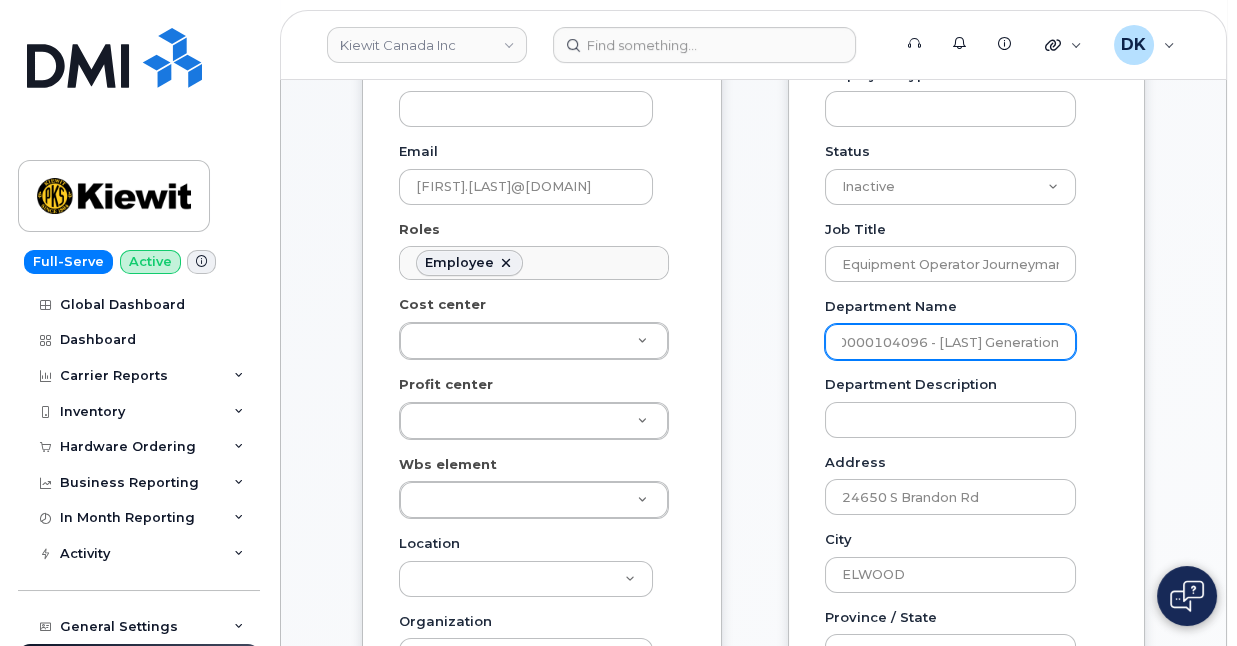 drag, startPoint x: 832, startPoint y: 343, endPoint x: 1109, endPoint y: 348, distance: 277.04514 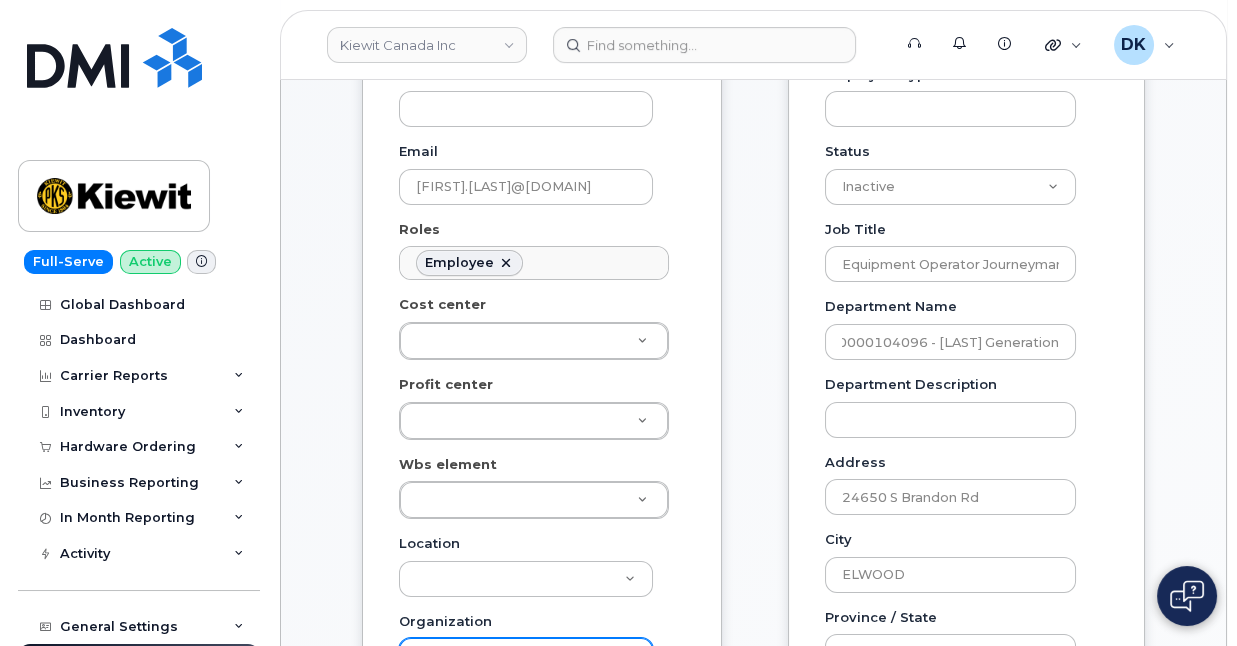 scroll, scrollTop: 0, scrollLeft: 0, axis: both 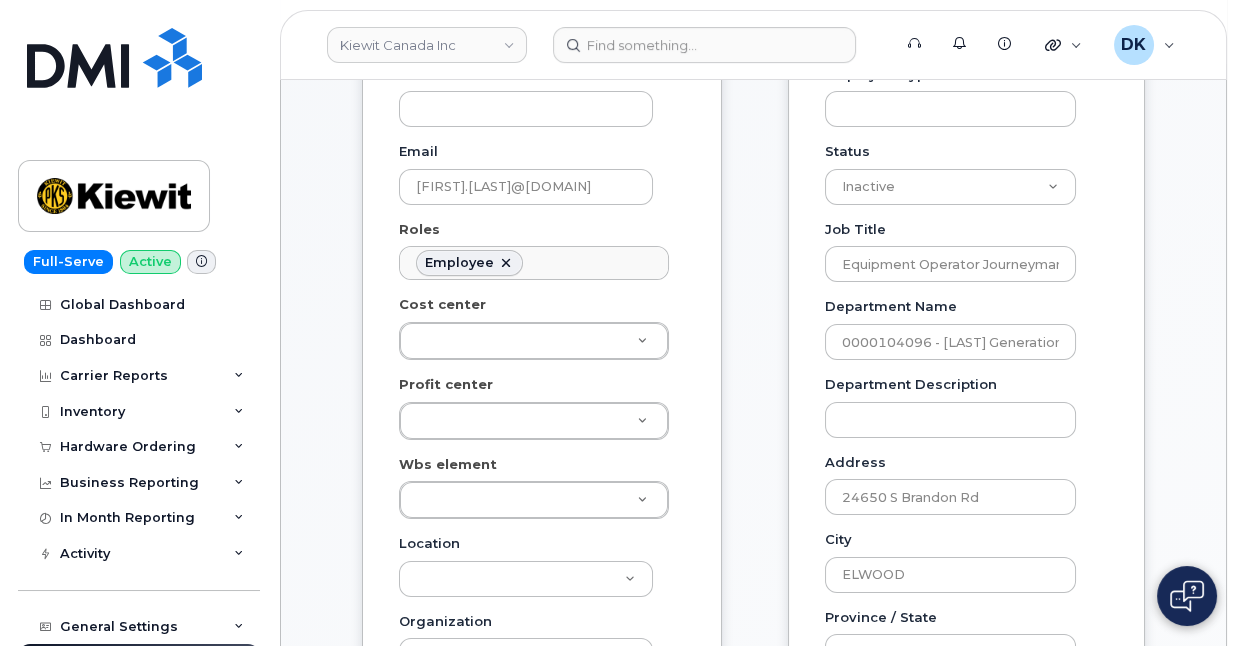 drag, startPoint x: 1235, startPoint y: 192, endPoint x: 1241, endPoint y: 111, distance: 81.22192 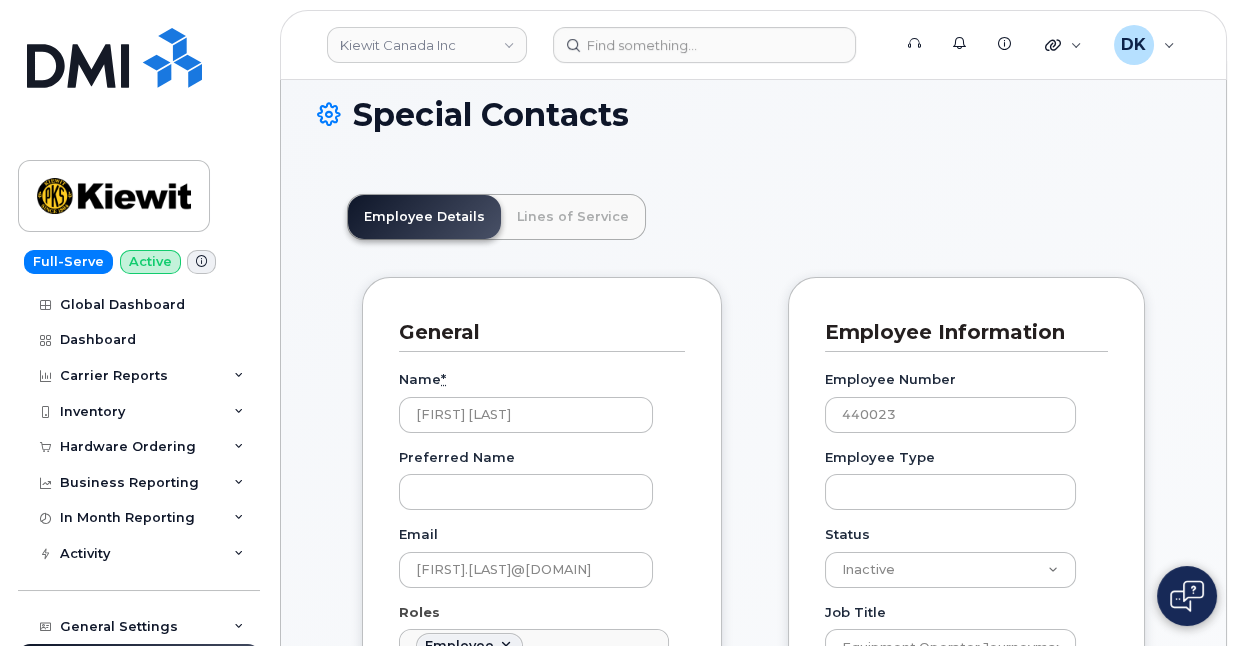 scroll, scrollTop: 12, scrollLeft: 0, axis: vertical 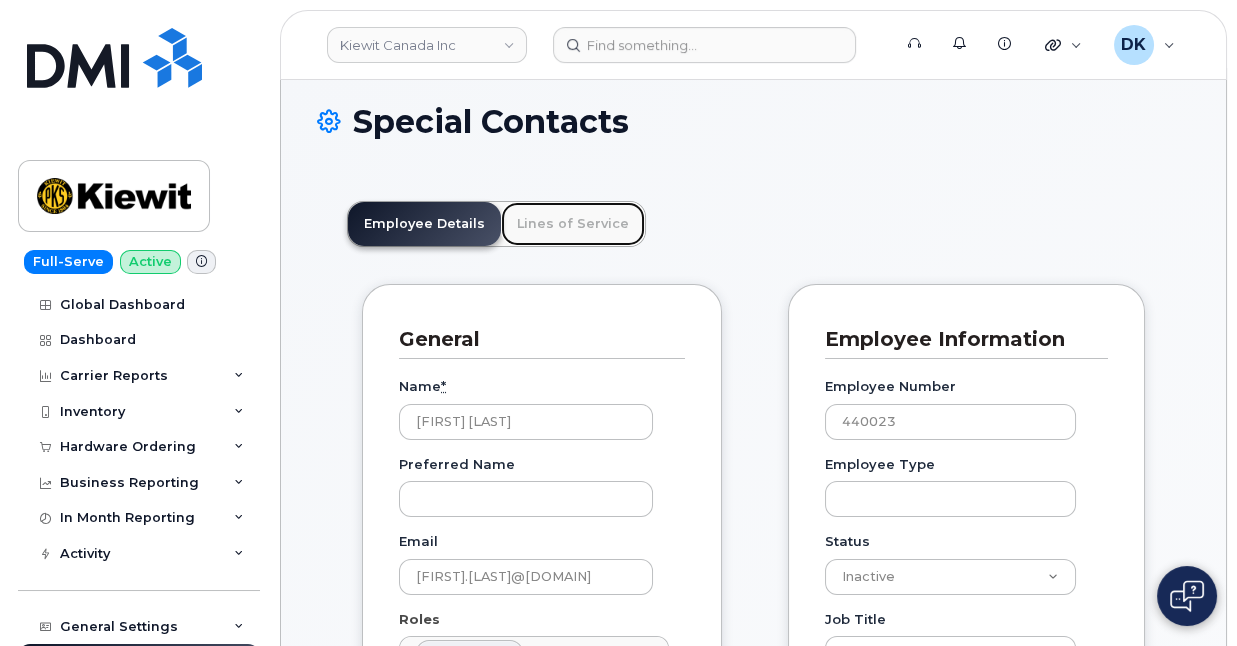 click on "Lines of Service" at bounding box center [573, 224] 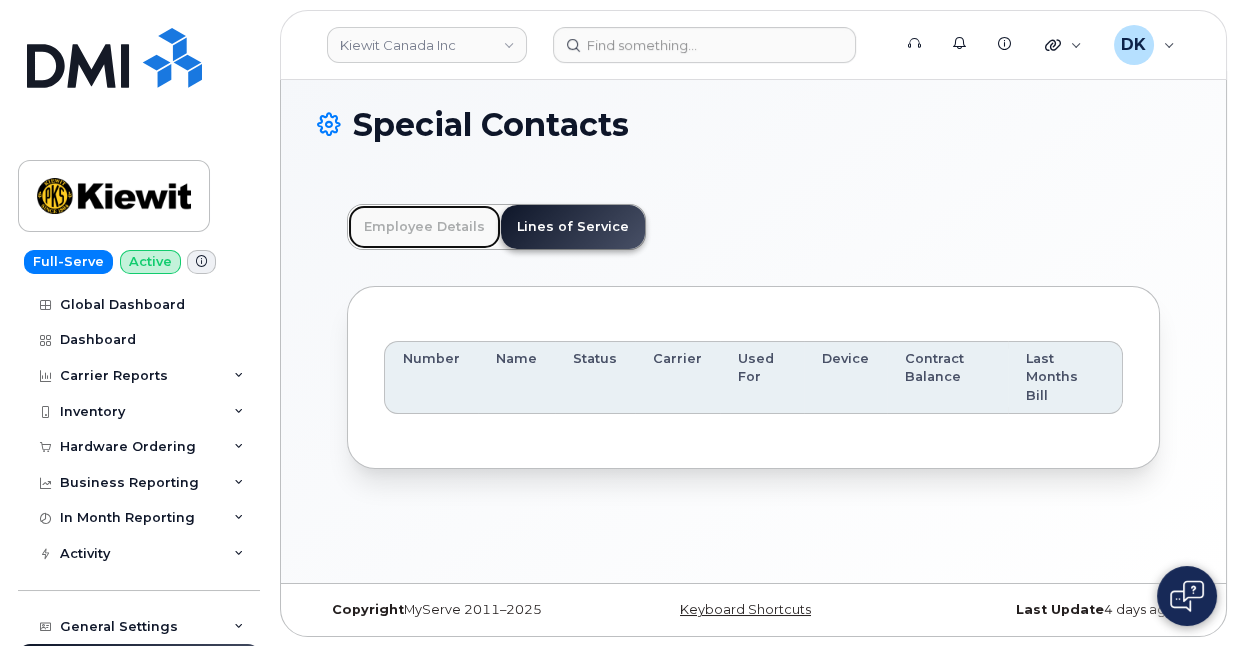 click on "Employee Details" at bounding box center (424, 227) 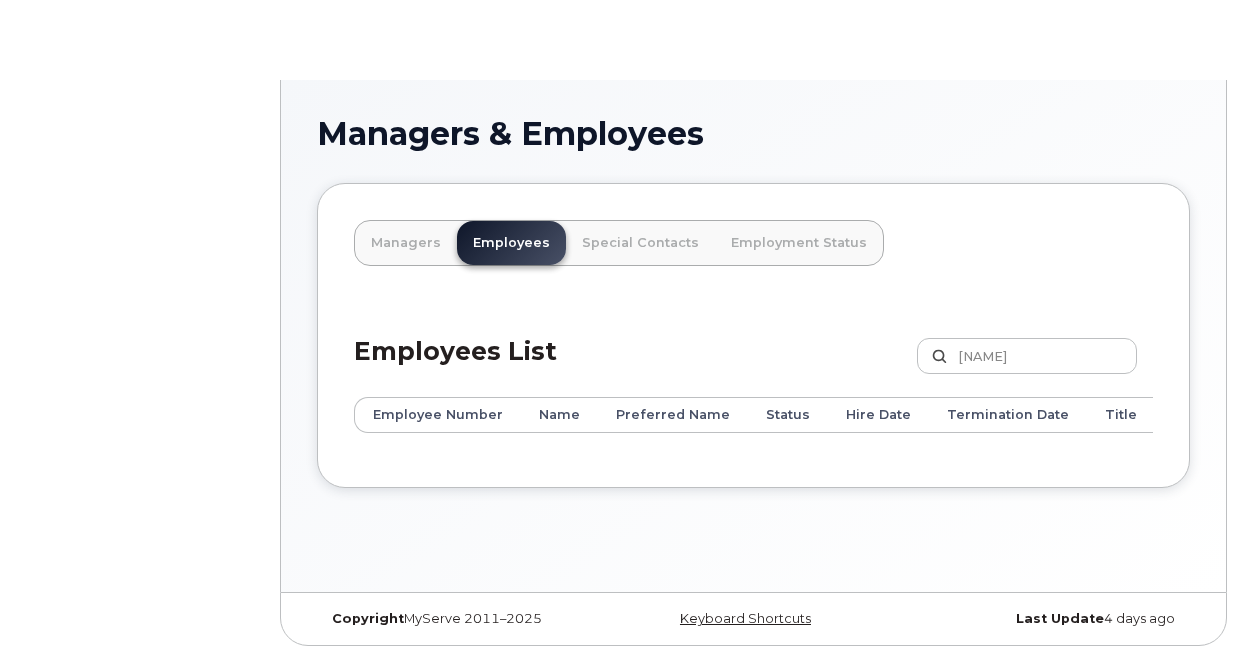 scroll, scrollTop: 0, scrollLeft: 0, axis: both 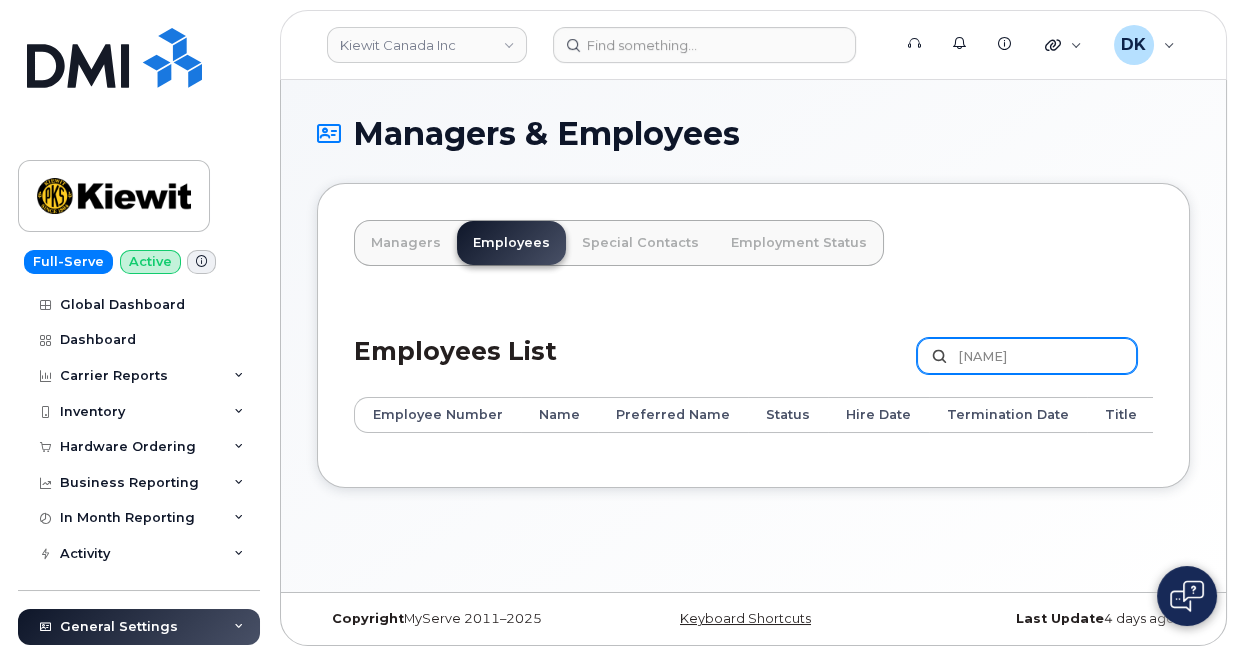 click on "[FIRST] [LAST]" at bounding box center [1027, 356] 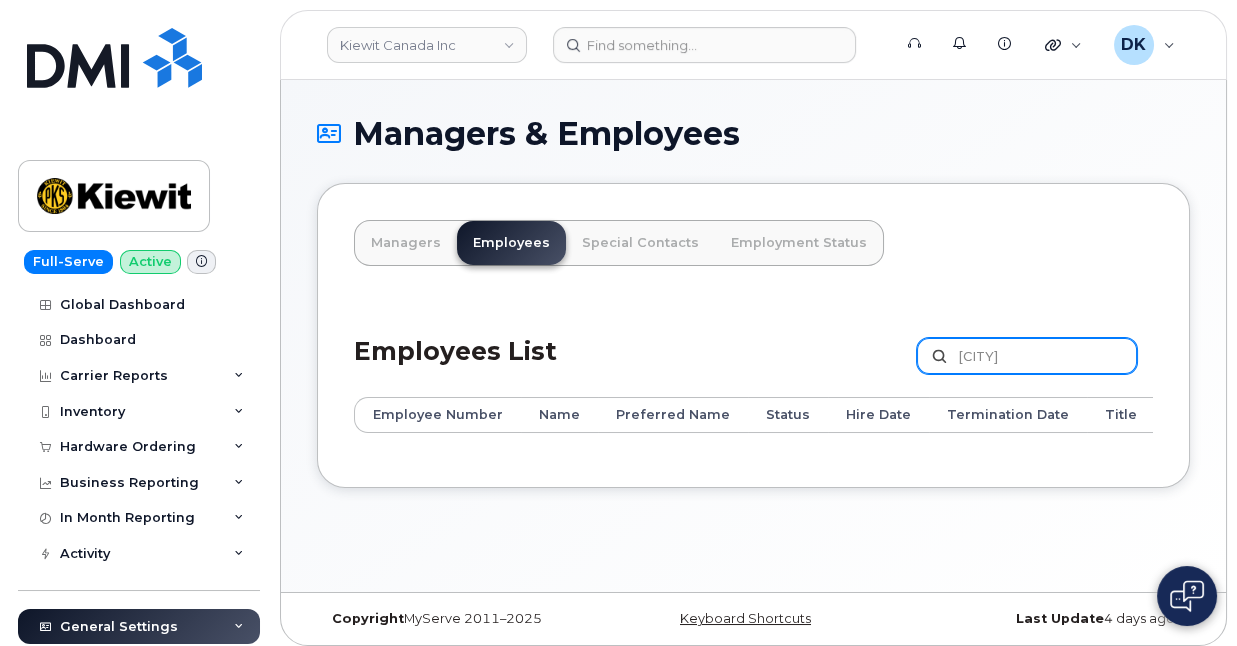 click on "[LAST]" at bounding box center (1027, 356) 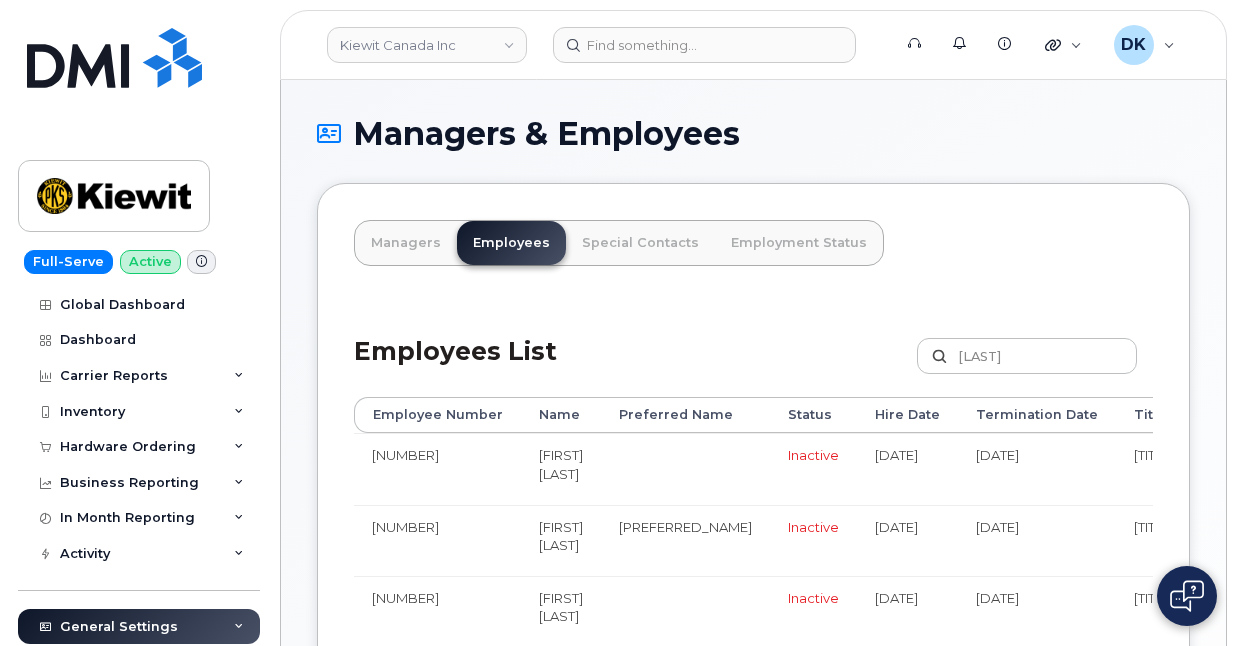 scroll, scrollTop: 0, scrollLeft: 0, axis: both 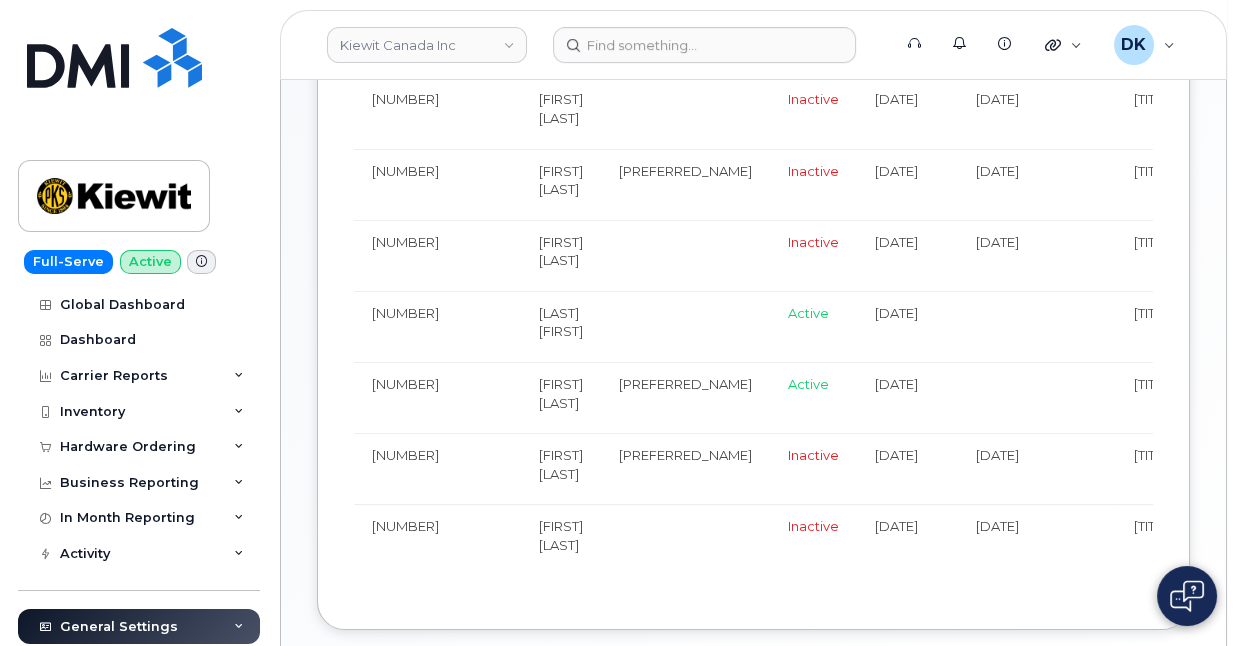 drag, startPoint x: 655, startPoint y: 597, endPoint x: 843, endPoint y: 587, distance: 188.26576 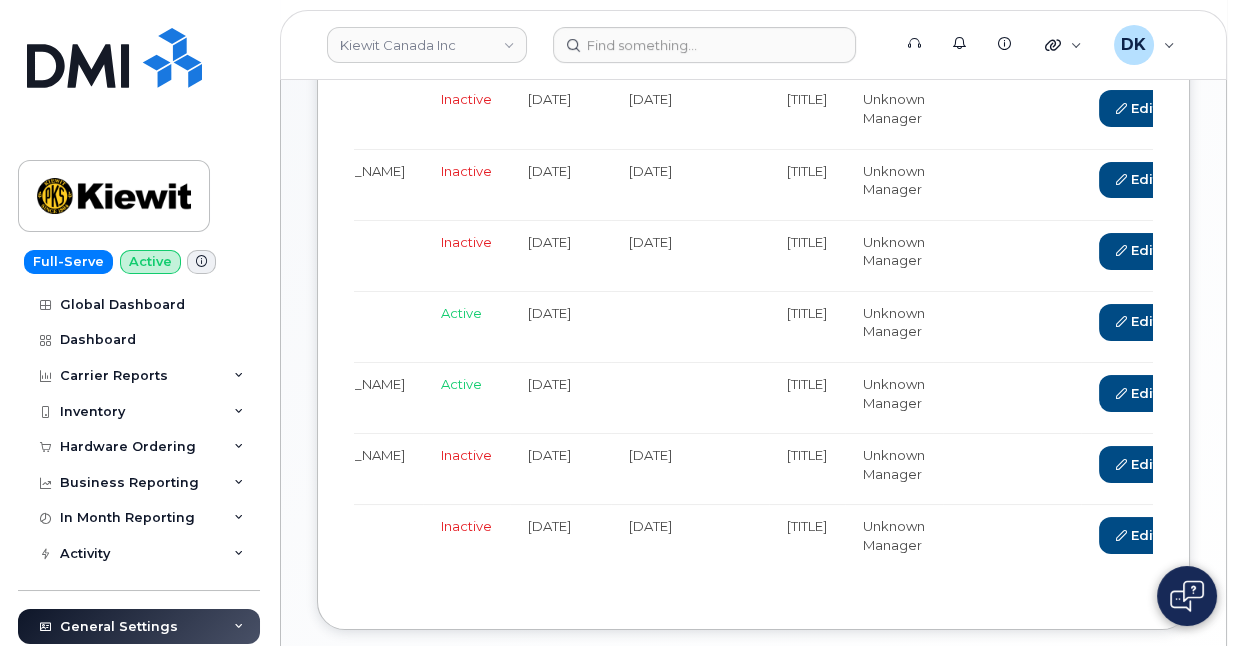 scroll, scrollTop: 0, scrollLeft: 506, axis: horizontal 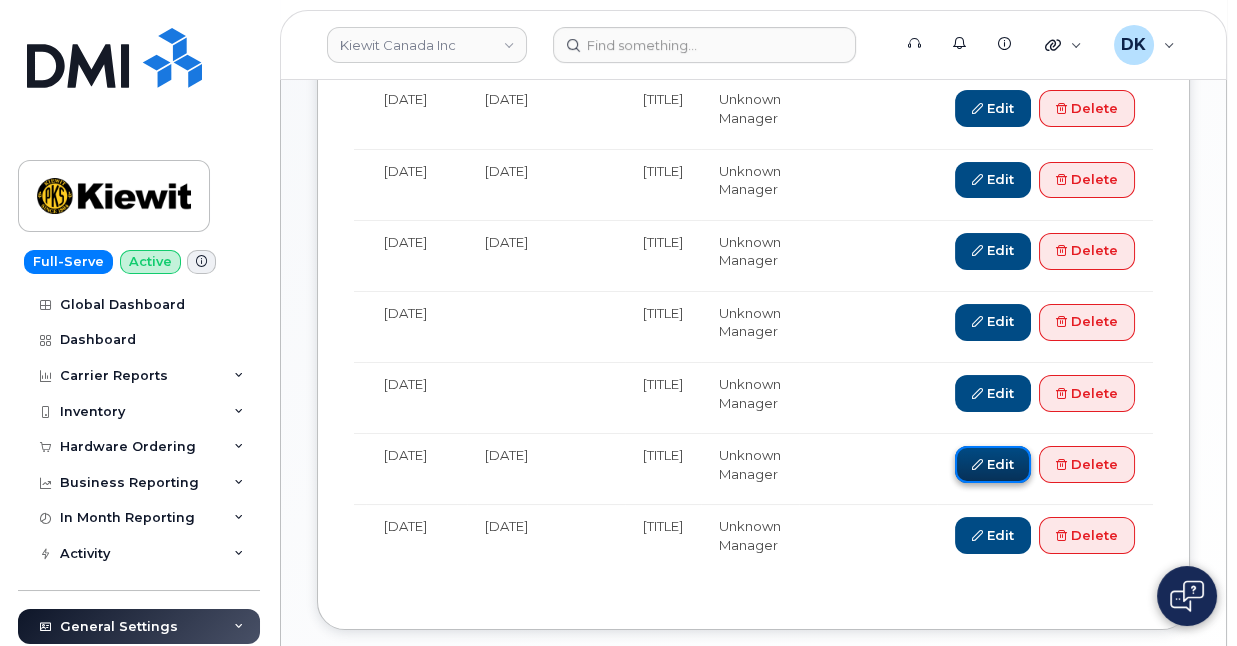 click on "Edit" at bounding box center [993, 464] 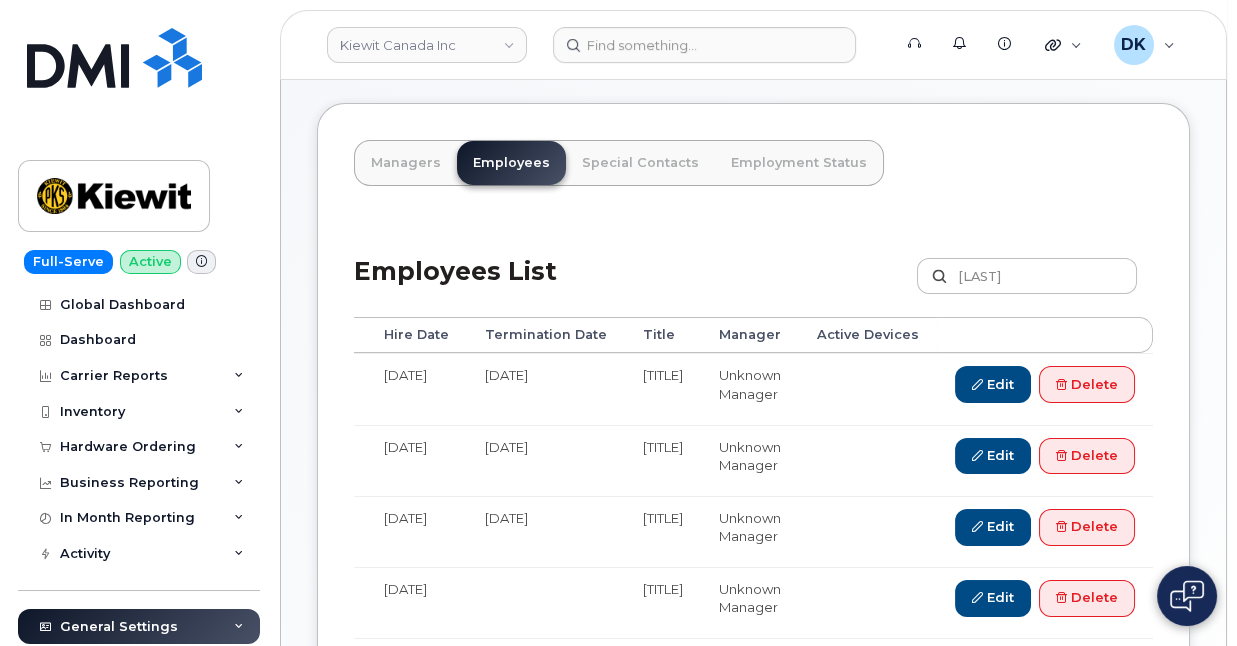 scroll, scrollTop: 38, scrollLeft: 0, axis: vertical 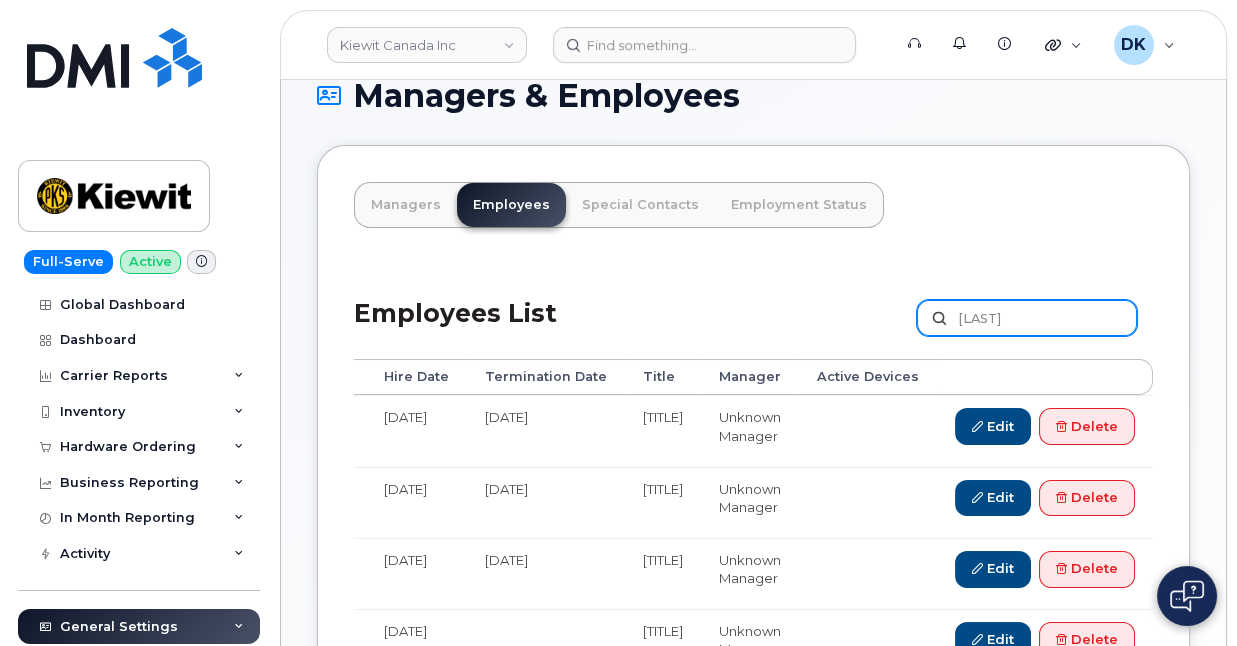 drag, startPoint x: 1021, startPoint y: 317, endPoint x: 881, endPoint y: 317, distance: 140 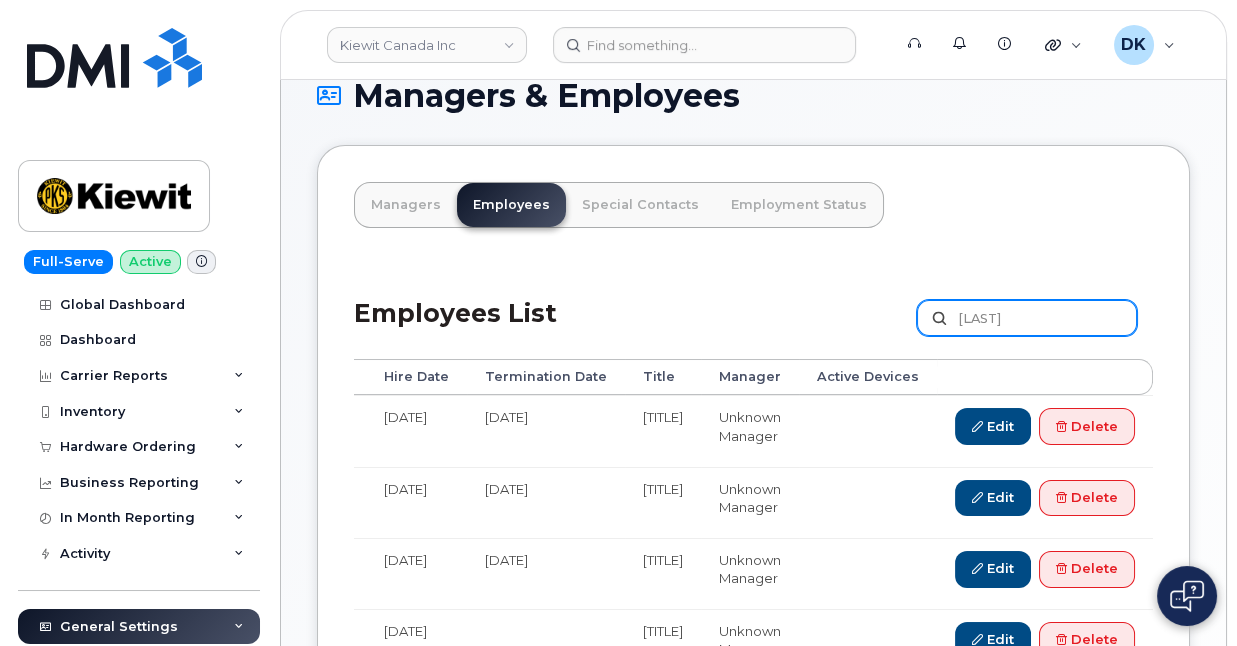 paste on "Ainsley Dodd" 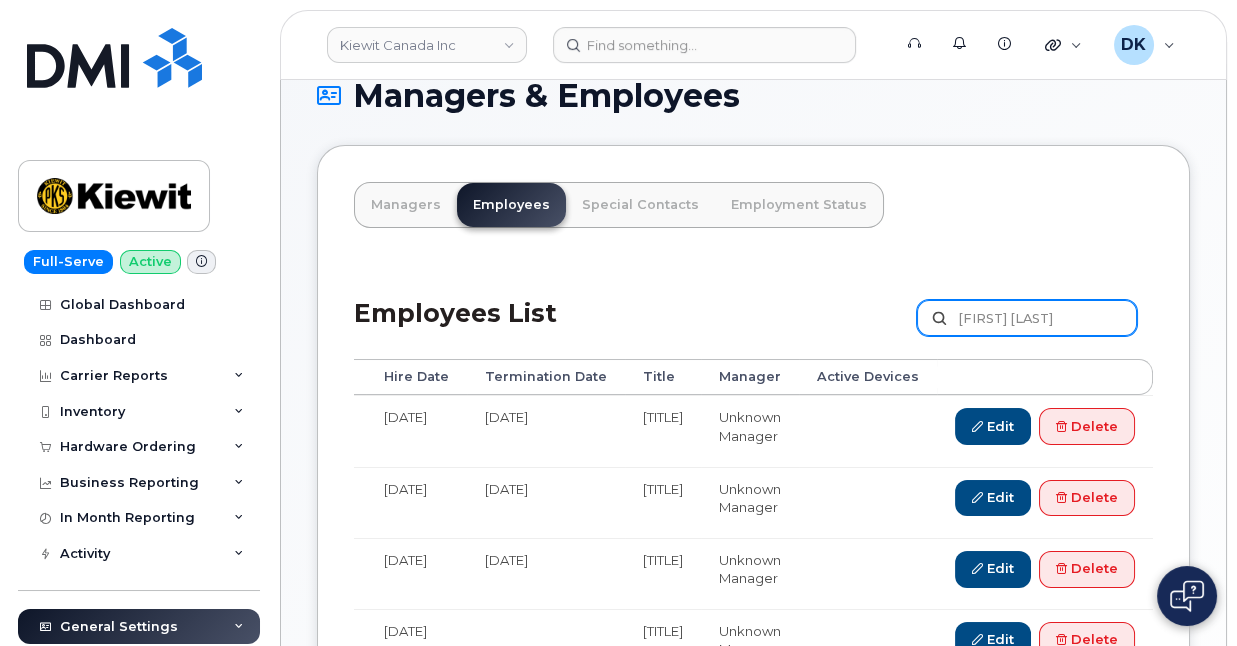 type on "Ainsley Dodd" 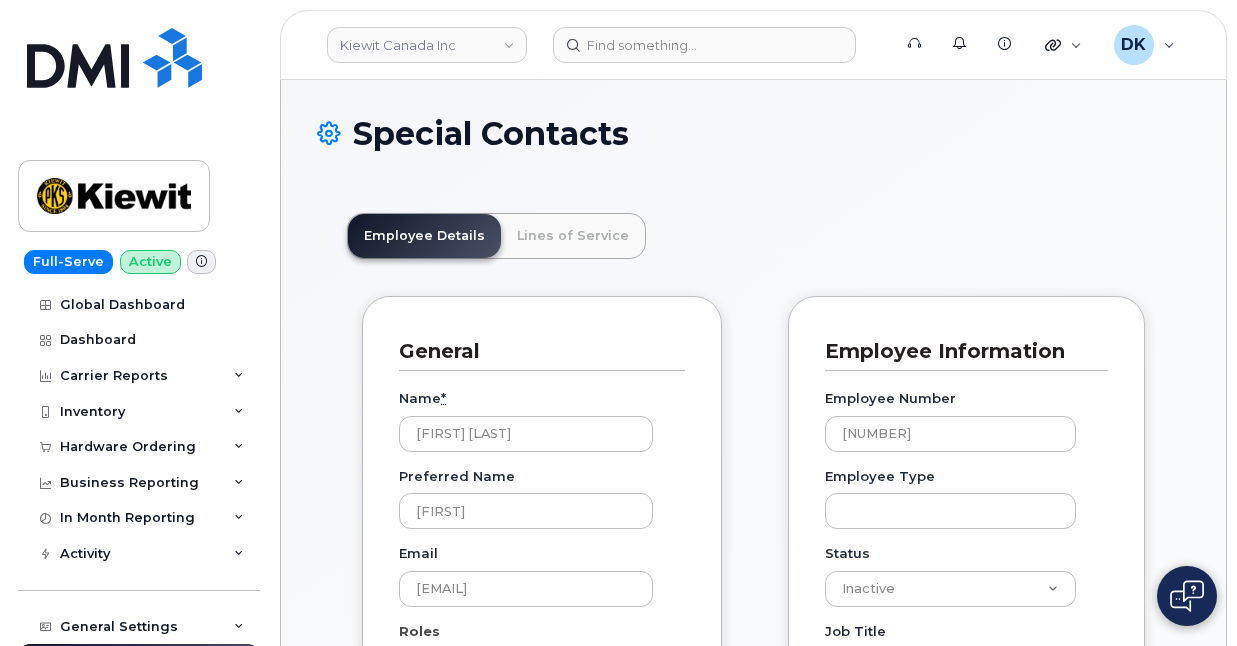 scroll, scrollTop: 0, scrollLeft: 0, axis: both 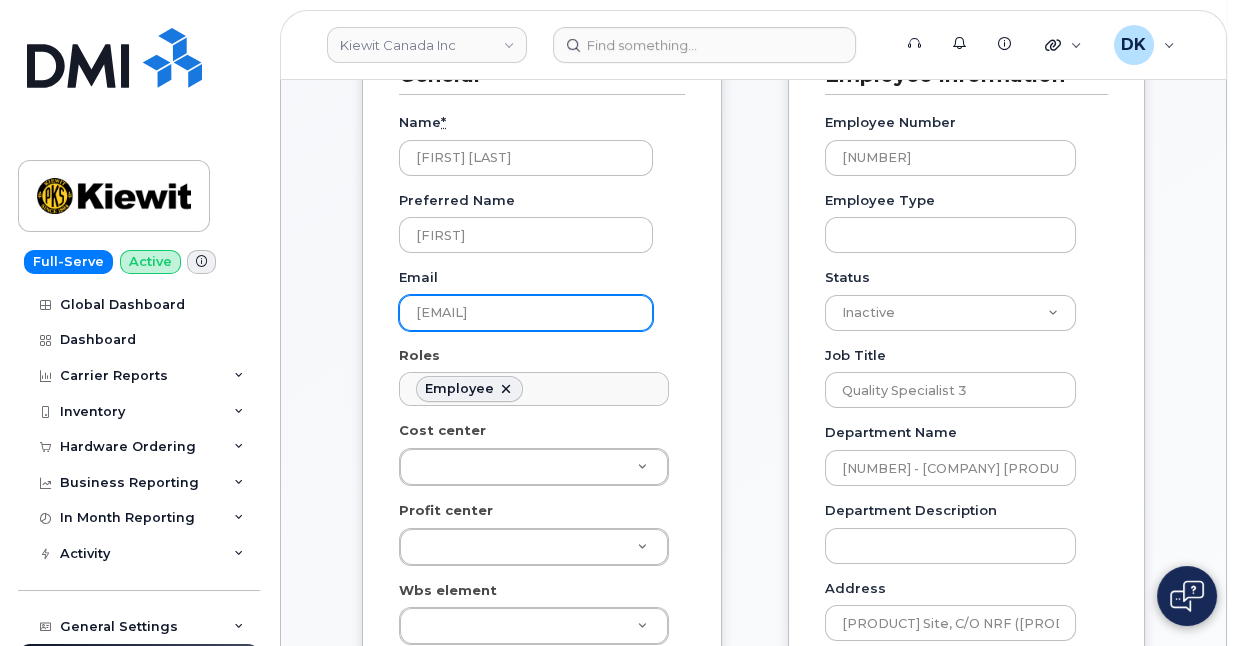 drag, startPoint x: 415, startPoint y: 306, endPoint x: 696, endPoint y: 312, distance: 281.06406 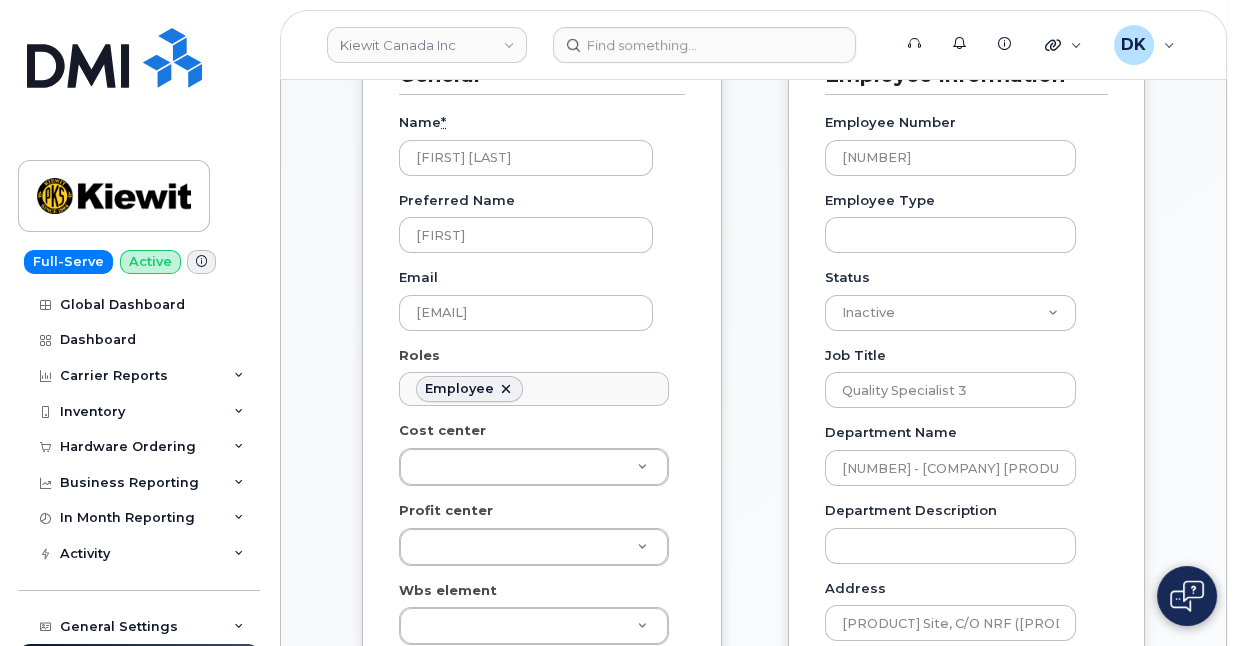 scroll, scrollTop: 0, scrollLeft: 0, axis: both 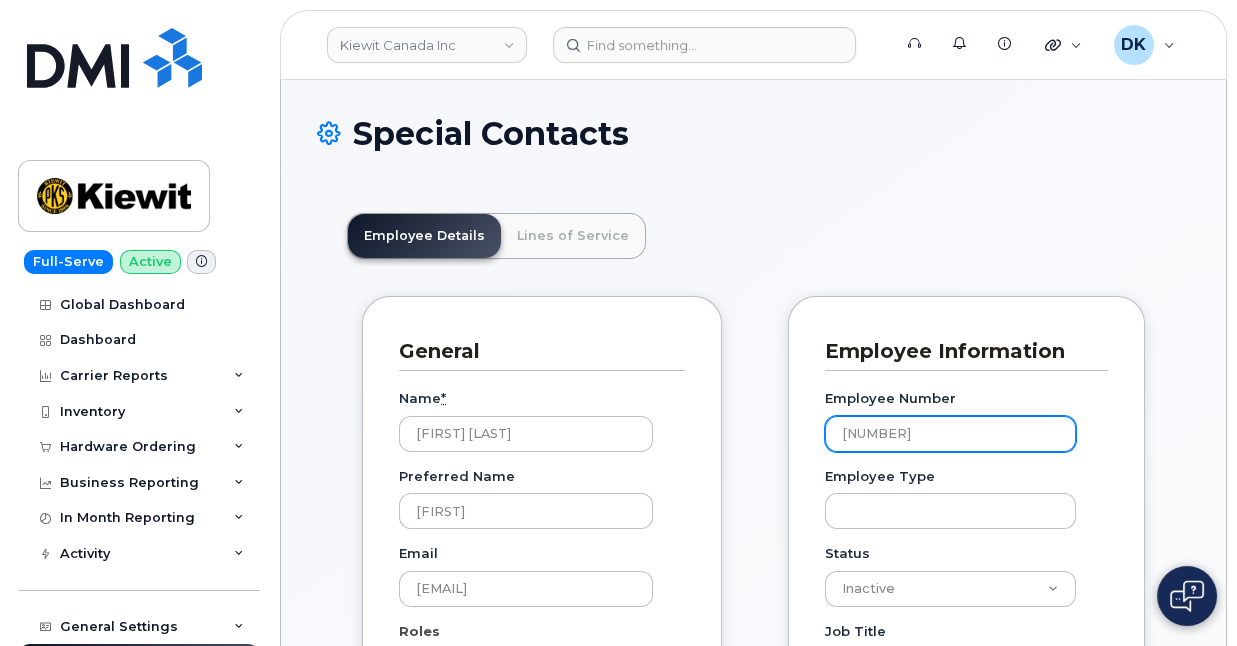 drag, startPoint x: 890, startPoint y: 434, endPoint x: 745, endPoint y: 451, distance: 145.99315 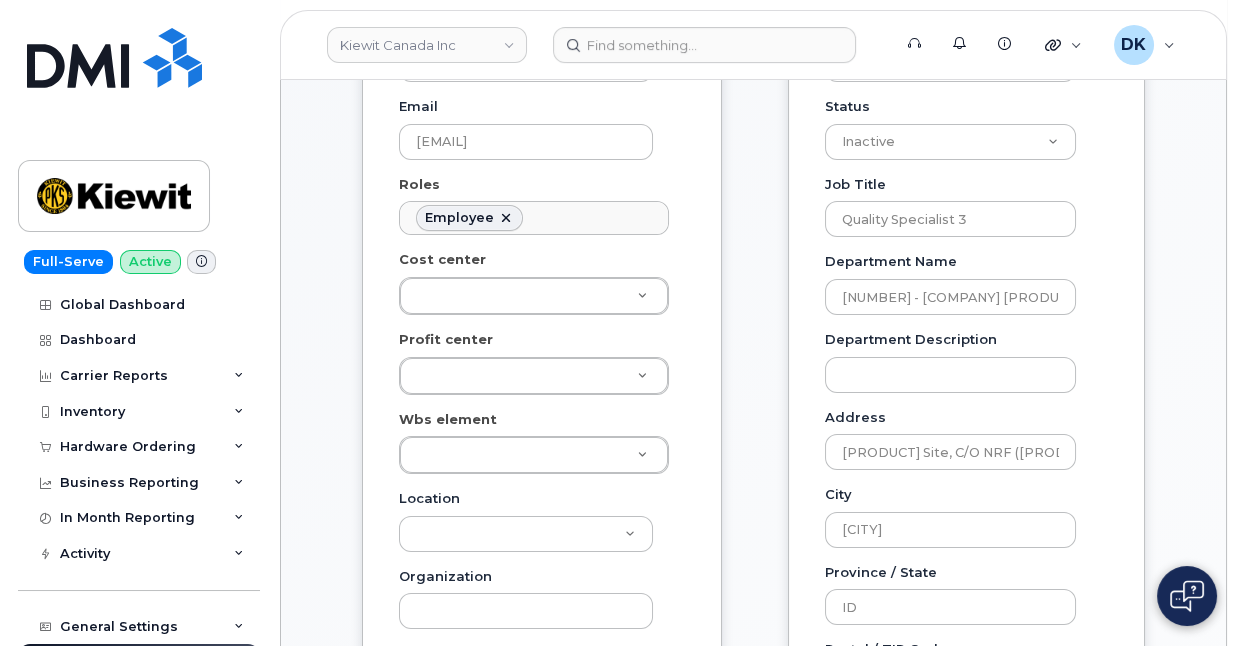 scroll, scrollTop: 453, scrollLeft: 0, axis: vertical 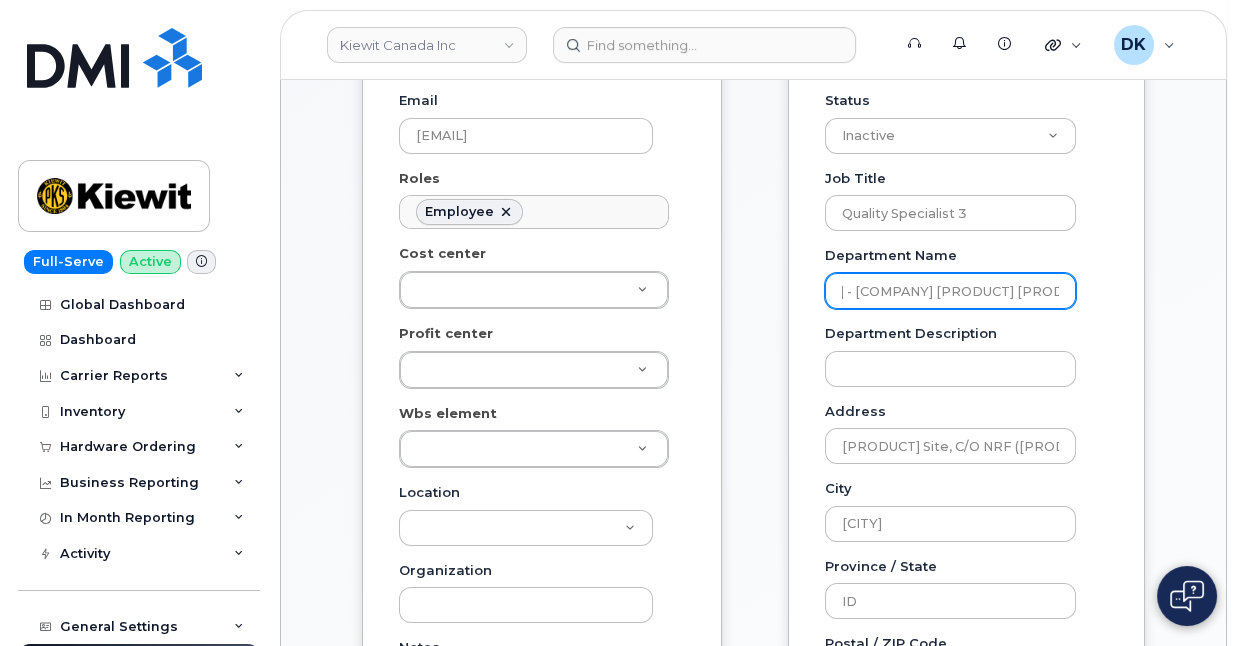drag, startPoint x: 840, startPoint y: 293, endPoint x: 1087, endPoint y: 269, distance: 248.16325 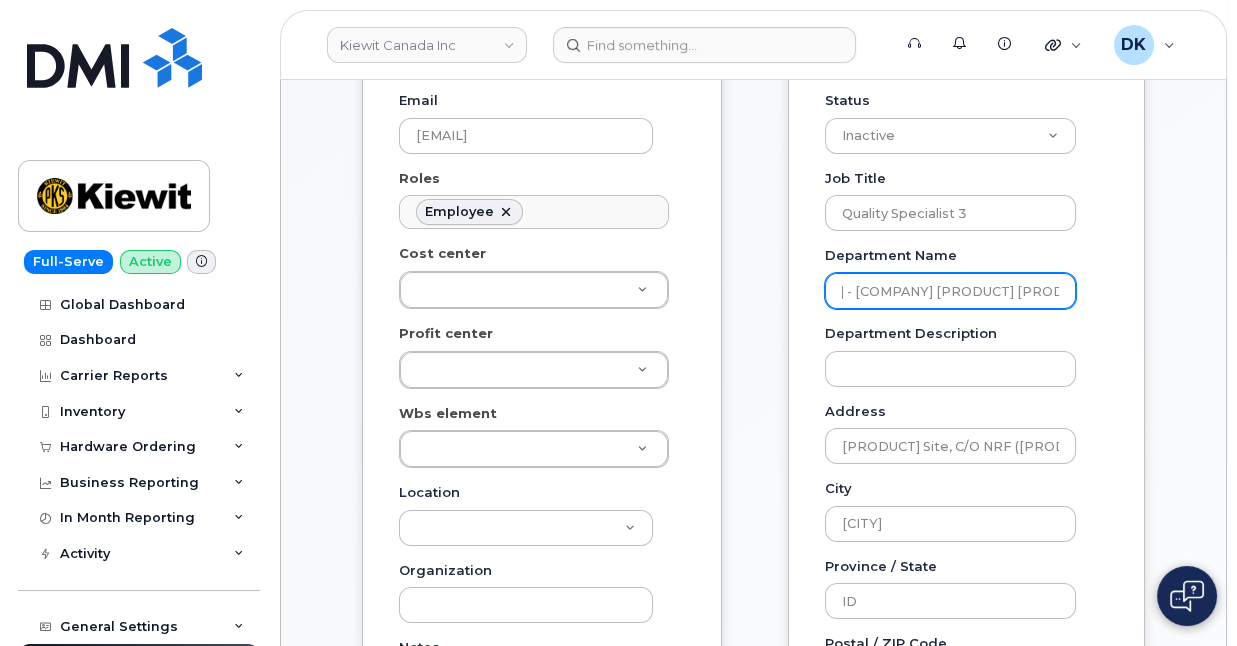 scroll, scrollTop: 0, scrollLeft: 0, axis: both 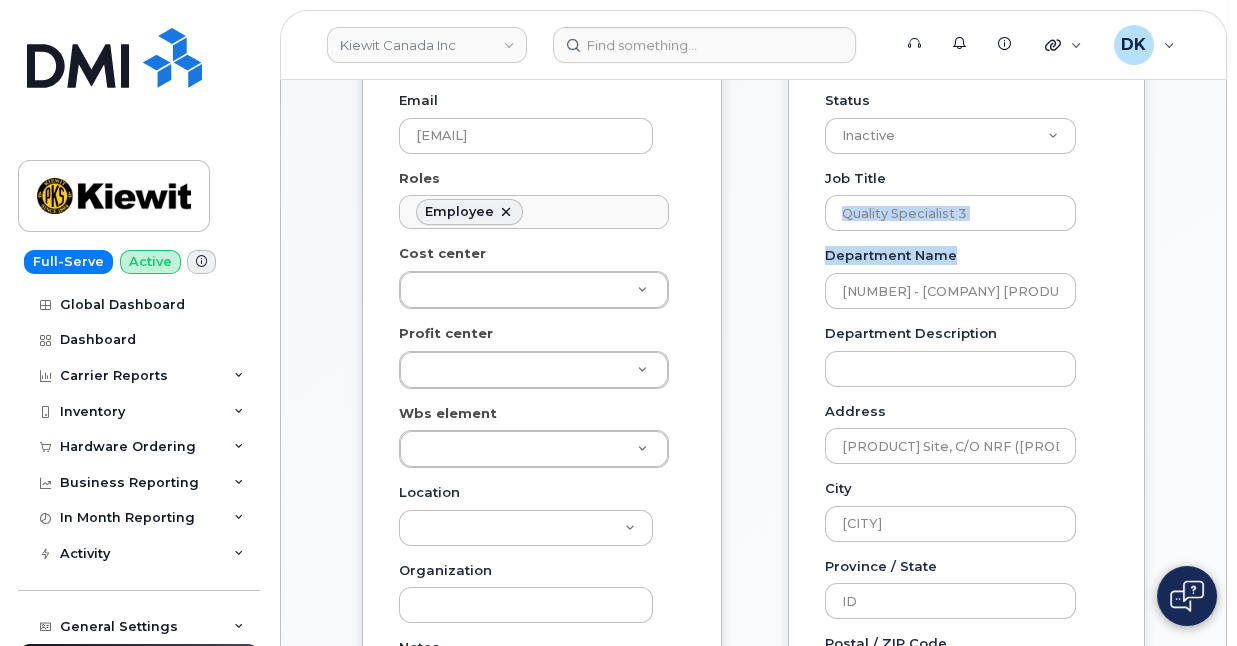 drag, startPoint x: 1234, startPoint y: 257, endPoint x: 1236, endPoint y: 180, distance: 77.02597 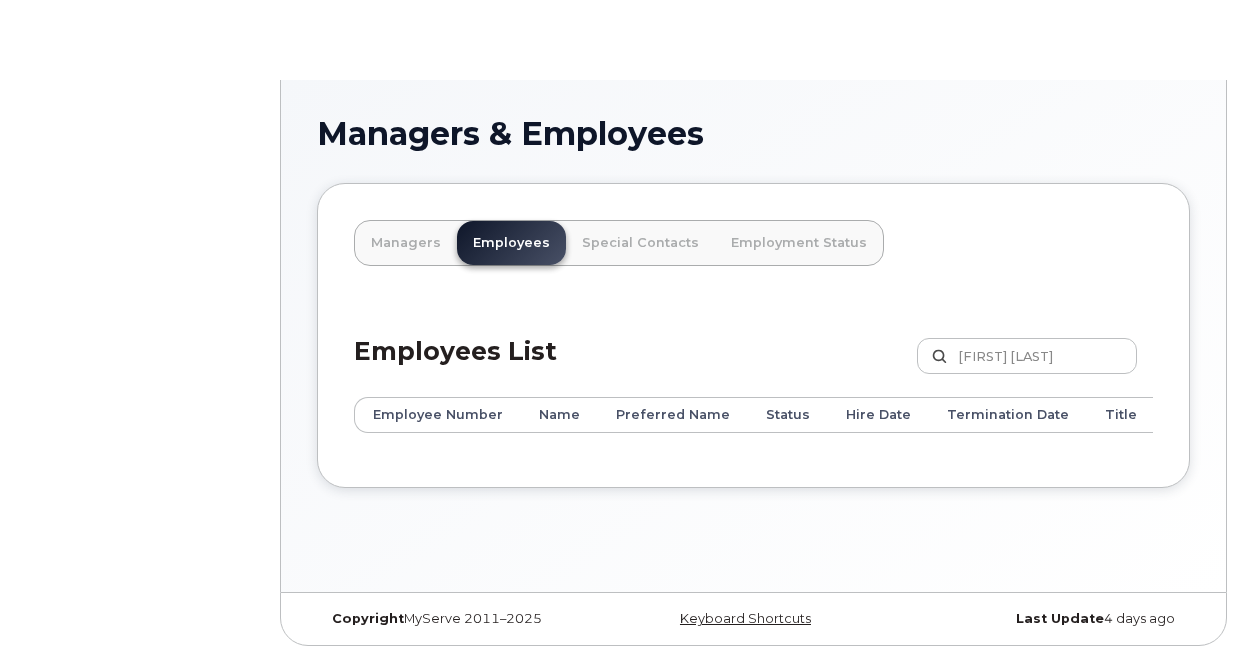 scroll, scrollTop: 0, scrollLeft: 0, axis: both 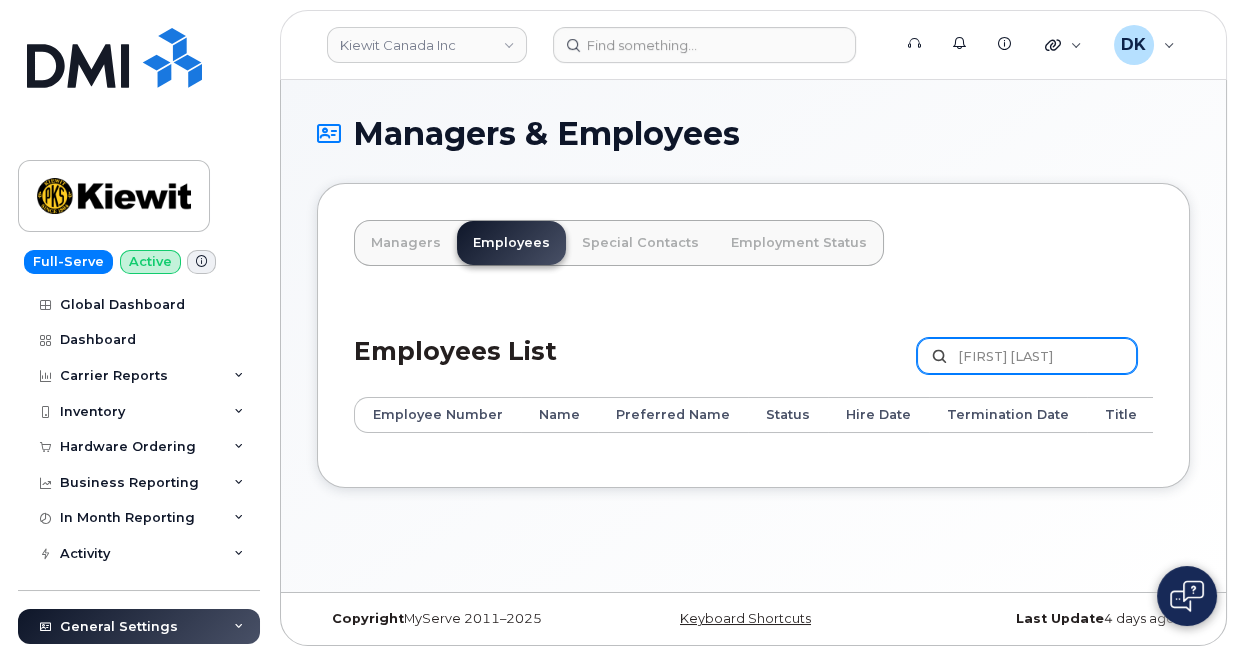 click on "[FIRST] [LAST]" at bounding box center (1027, 356) 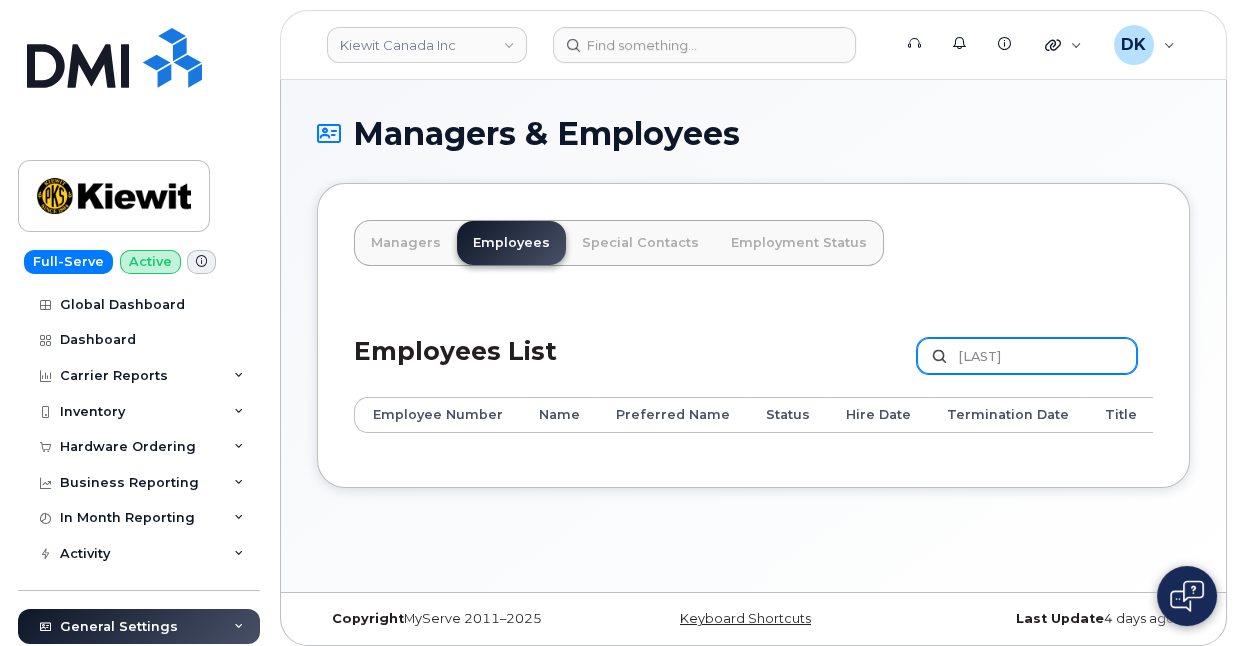 click on "[LAST]" at bounding box center (1027, 356) 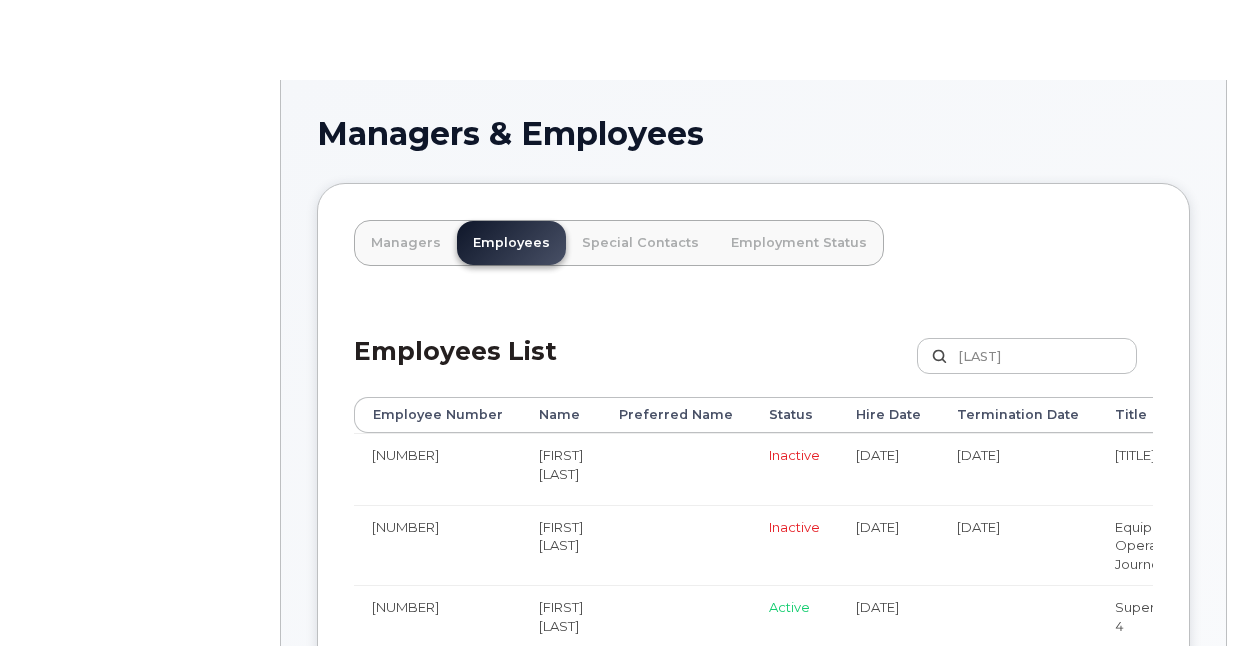 scroll, scrollTop: 0, scrollLeft: 0, axis: both 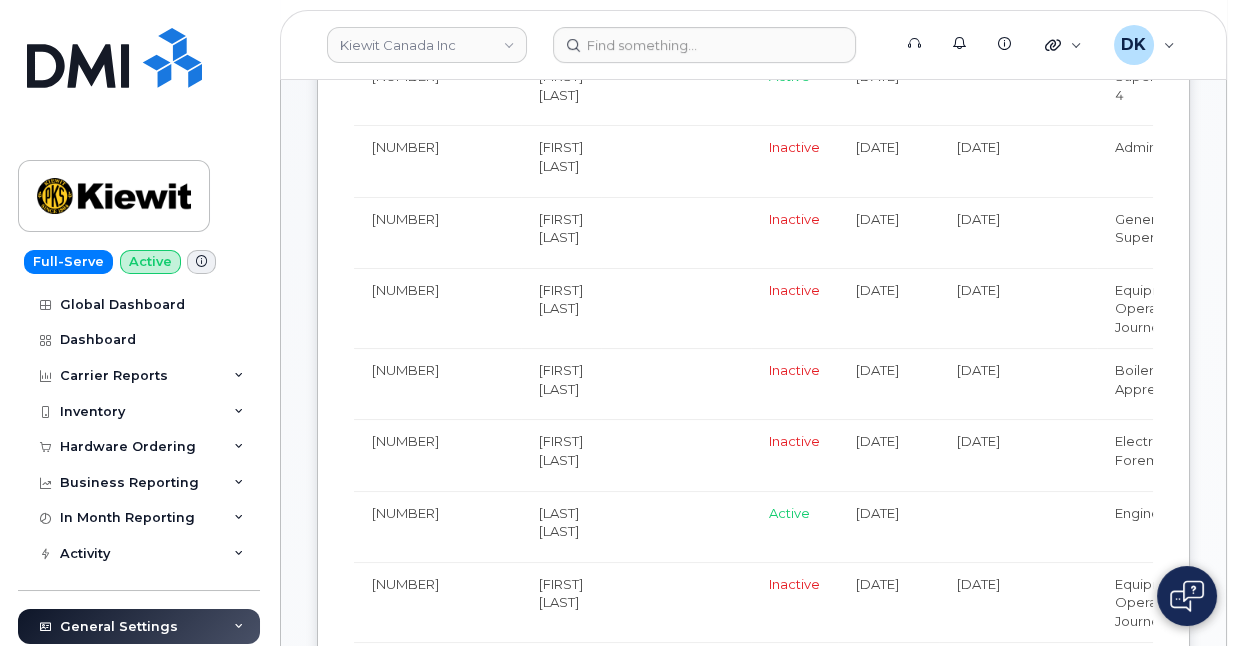 click on "Managers & Employees
Managers
Employees
Special Contacts
Employment Status
Employees List
Dodd
Customize
Filter
Refresh
Export
Employee Number
Name
Preferred Name
Status
Hire Date
Termination Date
Title
Manager
Active Devices
372853
Andrew Dodd
Inactive
2016-05-11
2016-07-26
Carpenter Journeyman
Unknown Manager
Edit
Delete
168556
Brett Dodds
Inactive
2012-02-05
2012-07-05
Equipment Operator Journeyman
Unknown Manager
Edit
Delete
436077
Bronson Dodder
Active
2019-09-15
Superintendent 4
Unknown Manager
Edit
Delete
361881
Chelsea Dodd
Inactive
2015-08-27
2016-03-28
Administrative
Unknown Manager
Edit
Delete
448911" at bounding box center [753, 943] 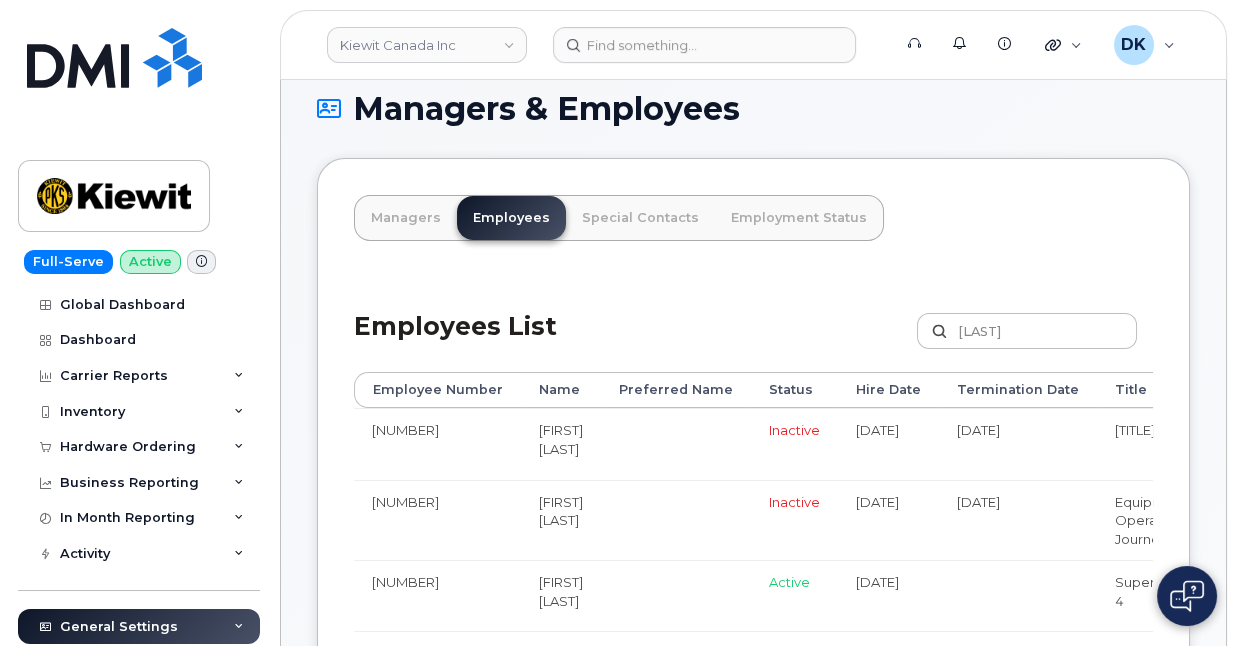 scroll, scrollTop: 0, scrollLeft: 0, axis: both 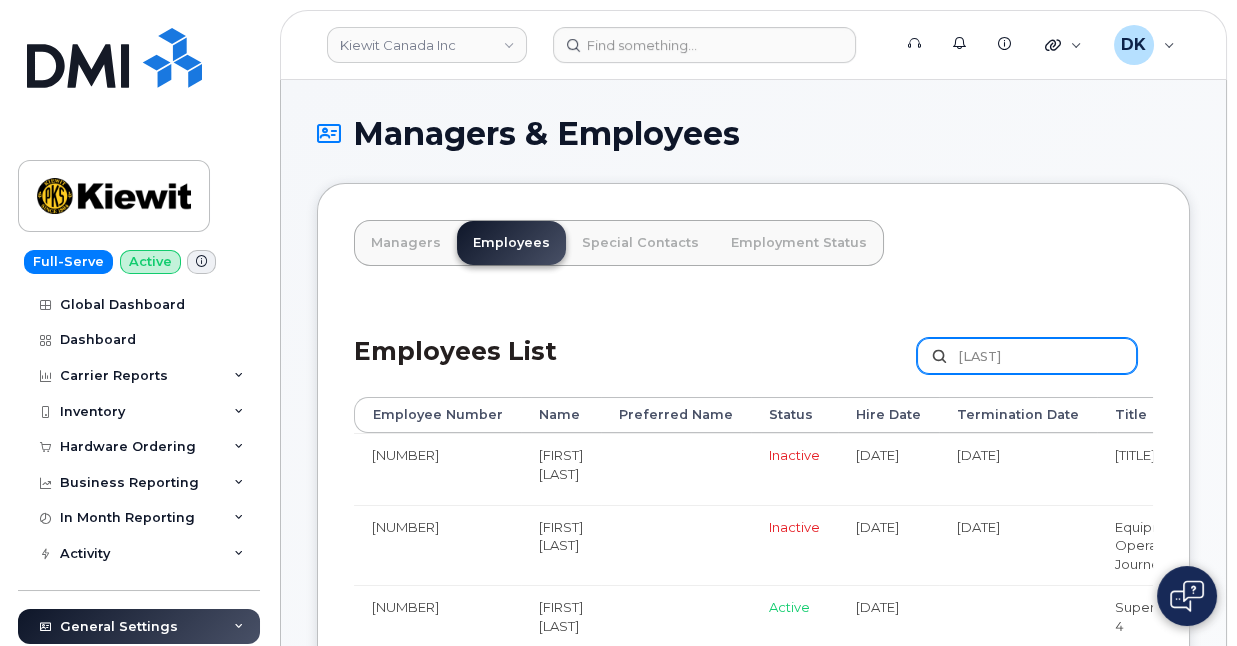 drag, startPoint x: 1020, startPoint y: 348, endPoint x: 958, endPoint y: 353, distance: 62.201286 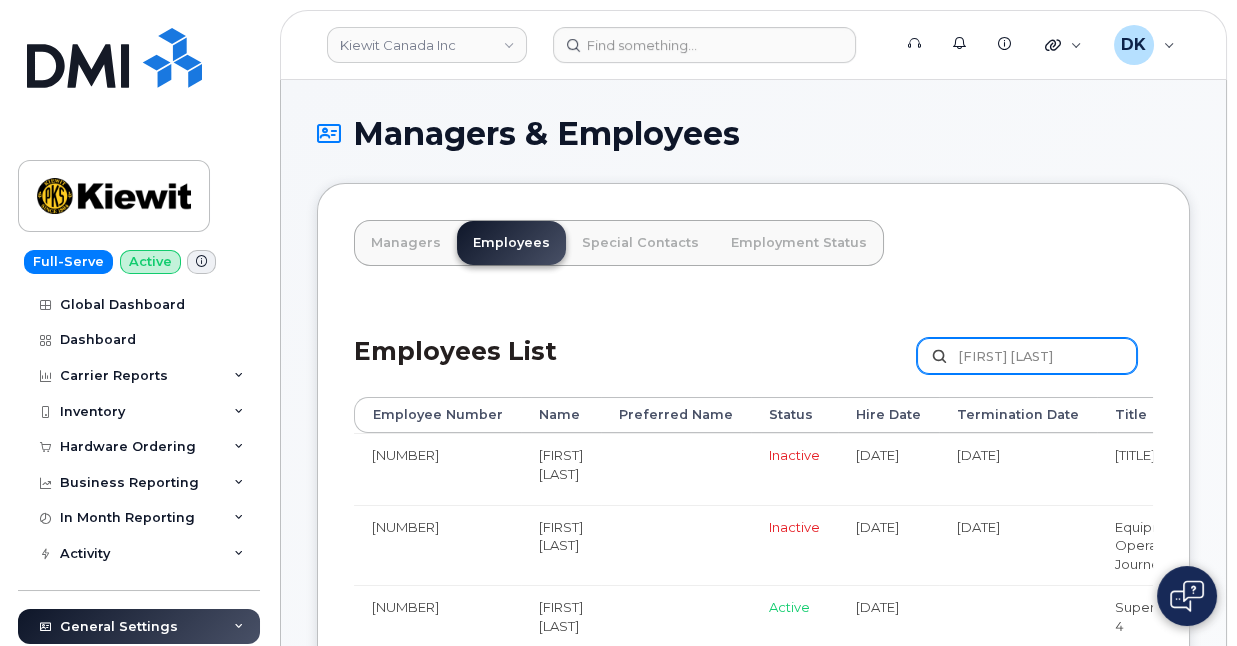 type on "[FIRST] [LAST]" 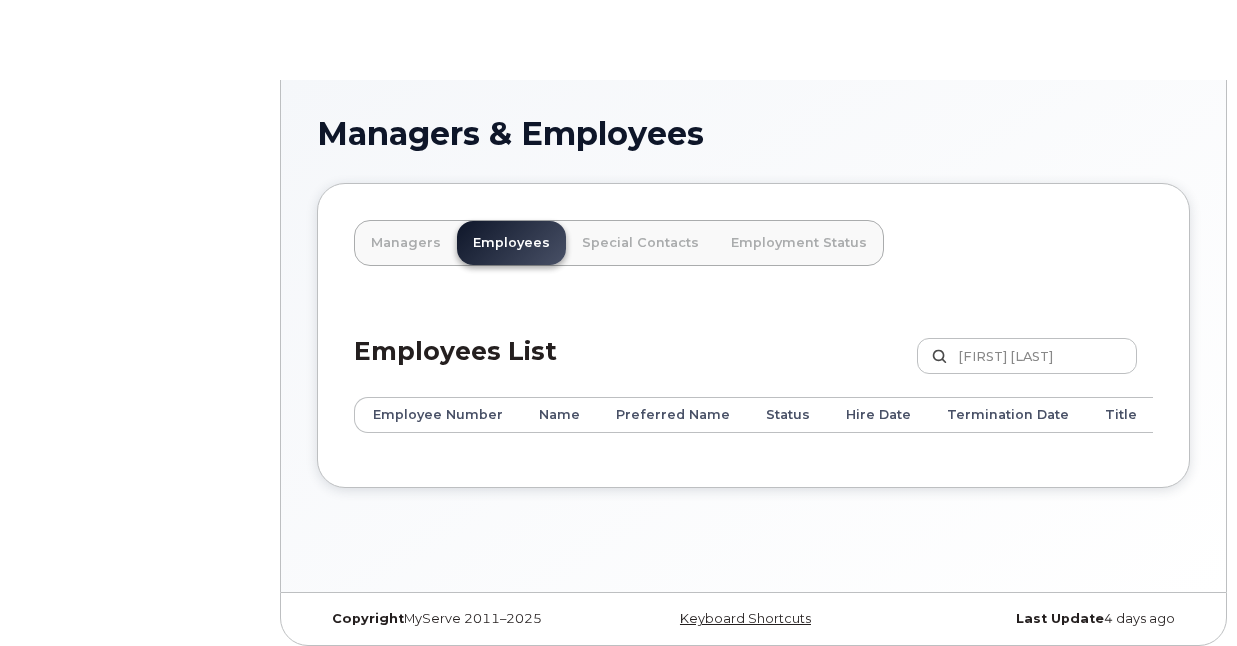 scroll, scrollTop: 0, scrollLeft: 0, axis: both 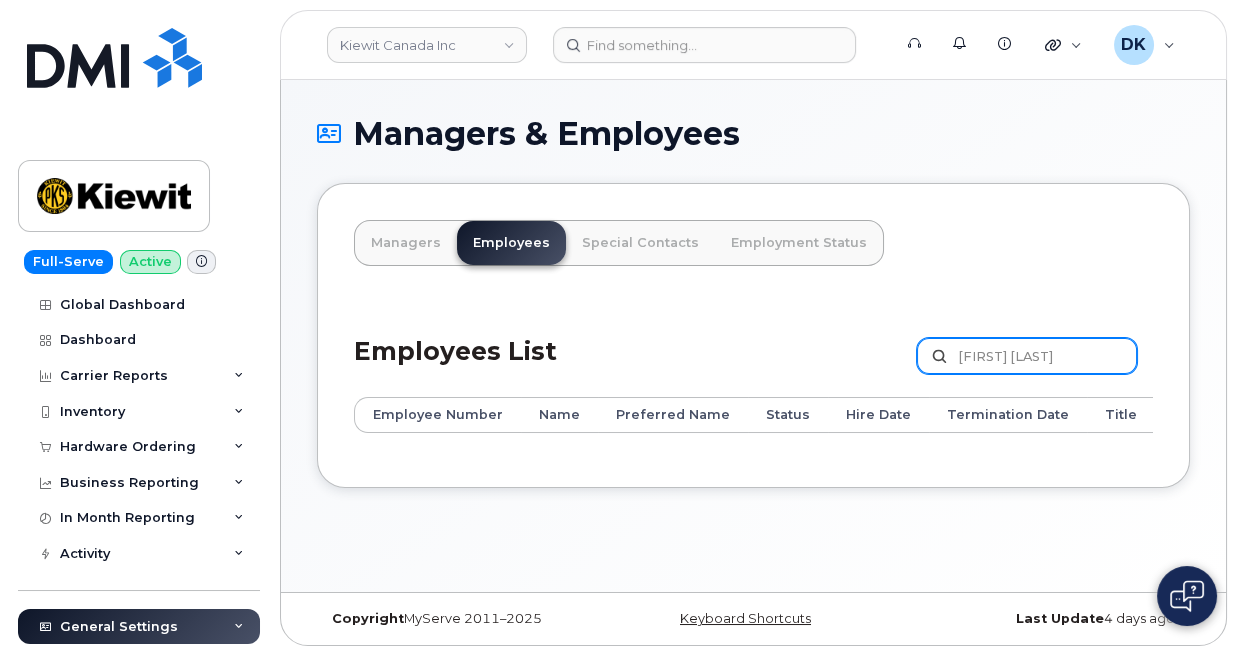 click on "Steve Larkins" at bounding box center [1027, 356] 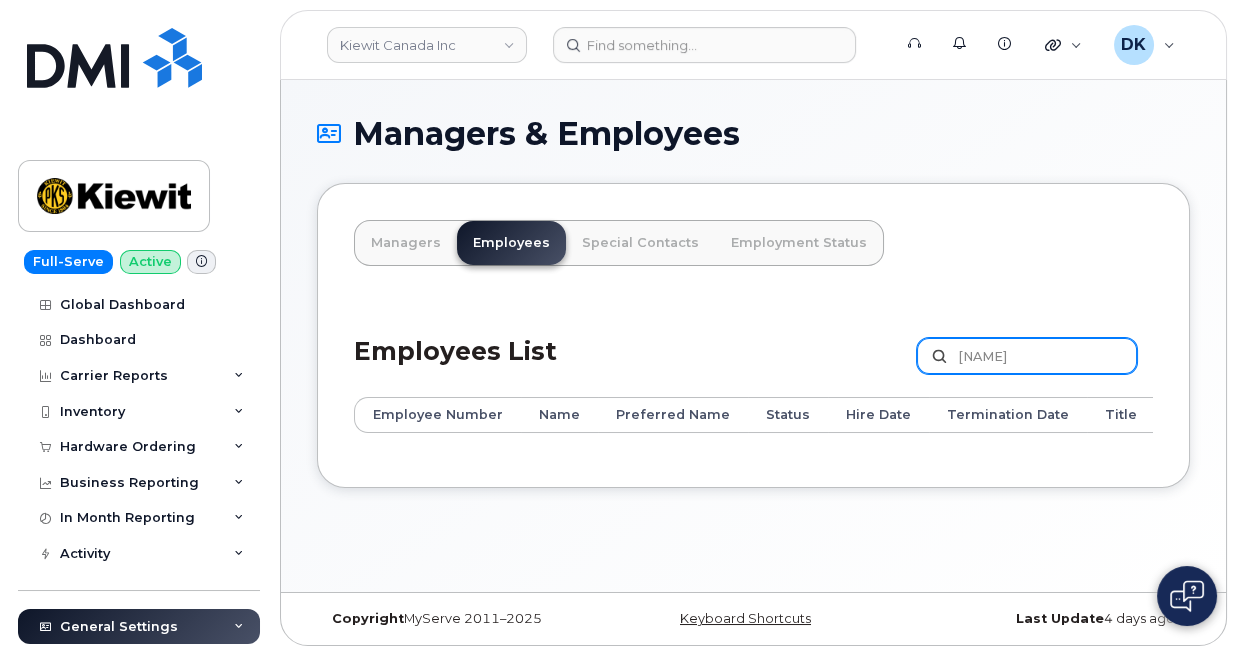 click on "Larkins" at bounding box center (1027, 356) 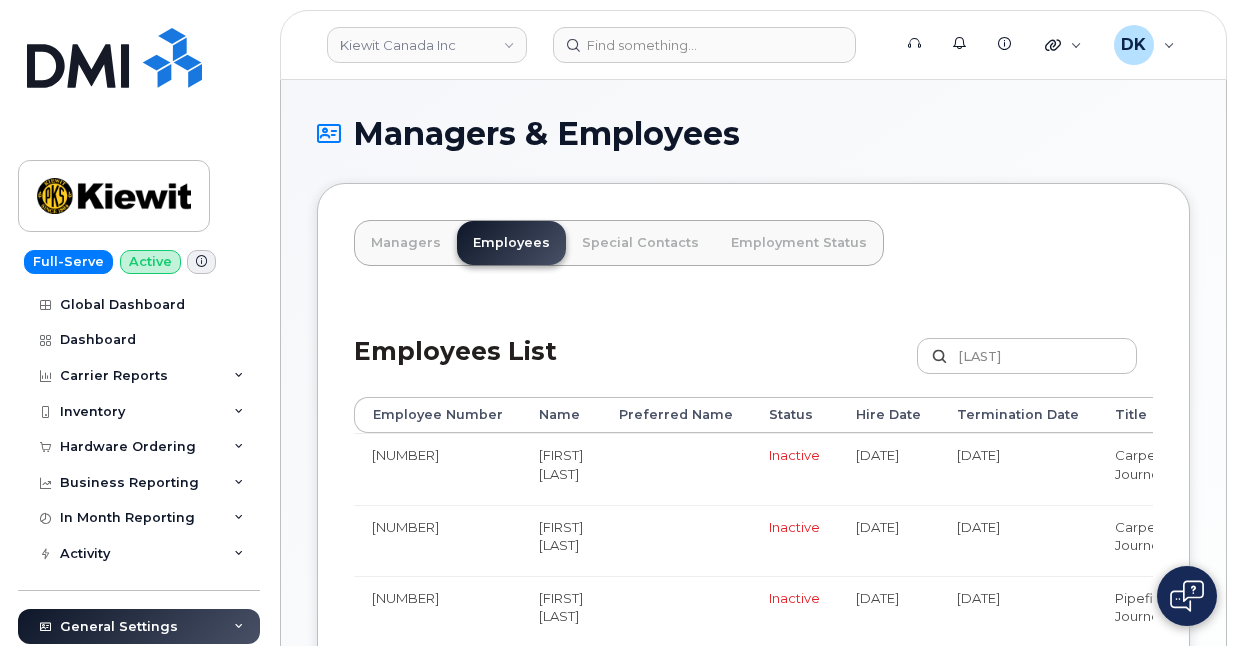 scroll, scrollTop: 0, scrollLeft: 0, axis: both 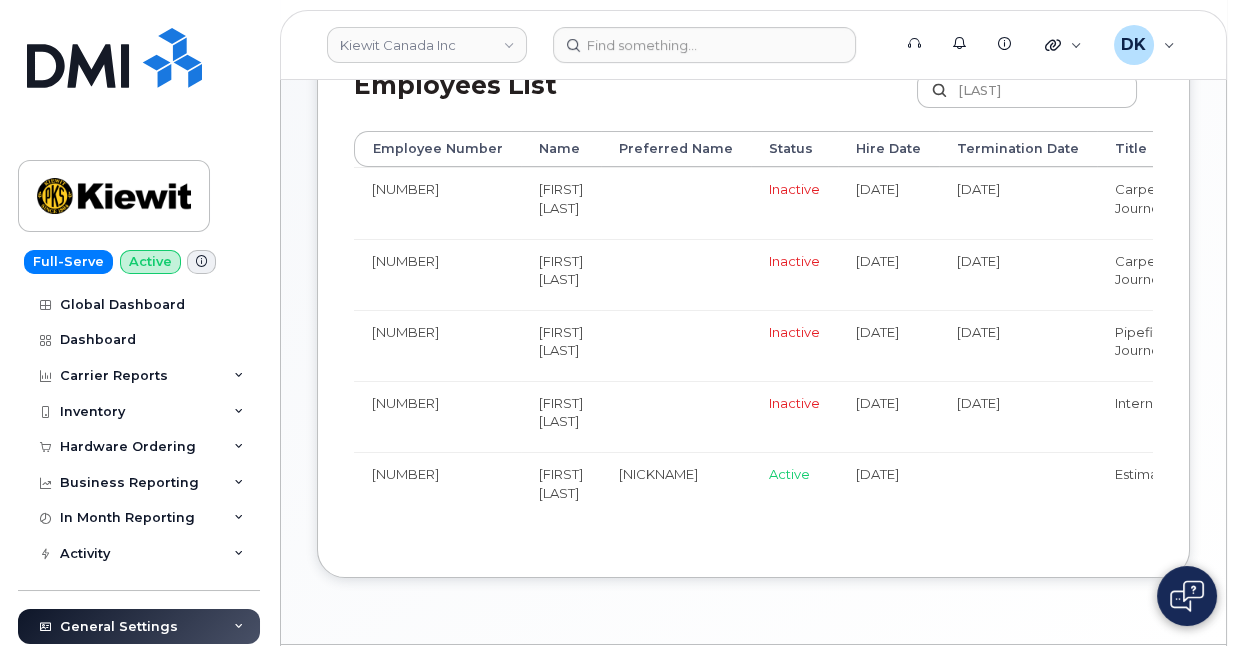 click on "Kiewit Canada Inc   Support   Alerts   Knowledge Base Quicklinks Suspend / Cancel Device Change SIM Card Enable Call Forwarding Reset VM Password Add Roaming Package Request Repair Order New Device Add Device Transfer Line In Move Device to Another Company DK Doug Koch Super Admin English Français Adjust Account View Bell 0508916600 100488418 - McNally Canada  0531495220 106318078 - Kiewit Canada Inc 0543022955 Jasper Account My Account Wireless Admin Wireless Admin (Restricted) Wireless Admin (Read only) Employee Demo  Enter Email  Sign out Full-Serve Active Global Dashboard Dashboard Carrier Reports Monthly Billing Data Daily Data Pooling Data Behavior Average Costing Executive Summary Accounting Roaming Reports Upgrade Eligibility Suspended Devices Suspension Candidates Custom Report Cost Variance Inventory Mobility Devices Data Conflicts Spare Hardware Import Asset Management Hardware Ordering Overview Orders Orders Reporting Business Reporting Business Reporting Managerial Reports Bill Audits" at bounding box center [618, 221] 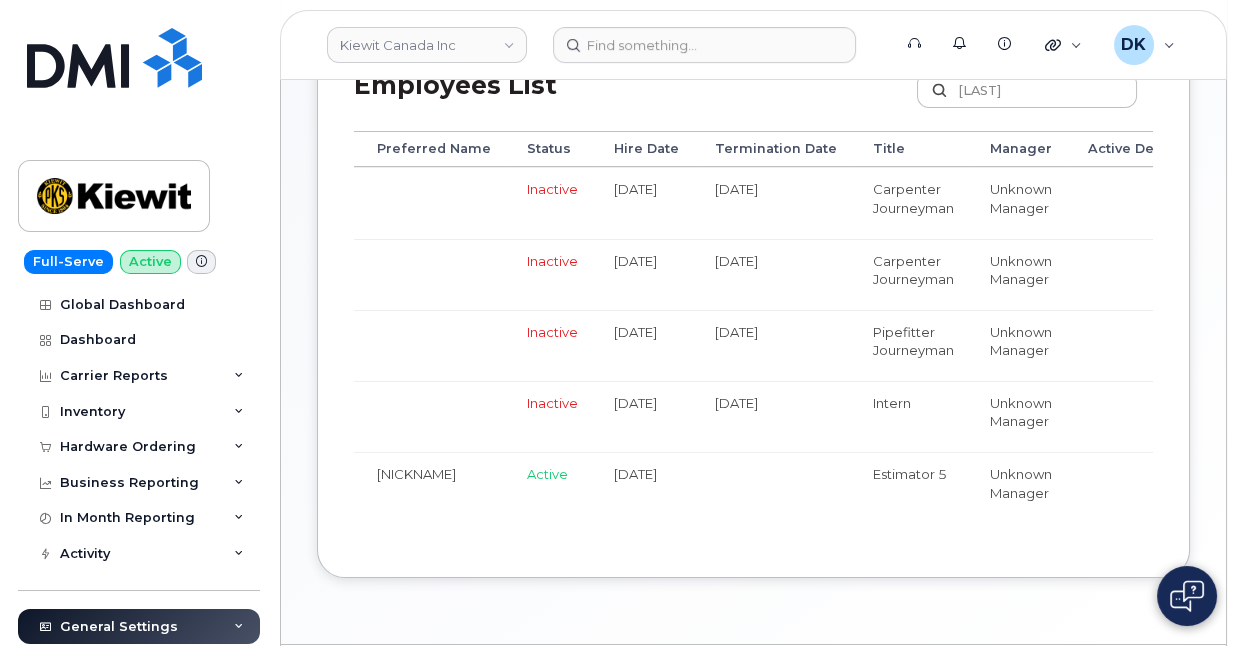 scroll, scrollTop: 0, scrollLeft: 437, axis: horizontal 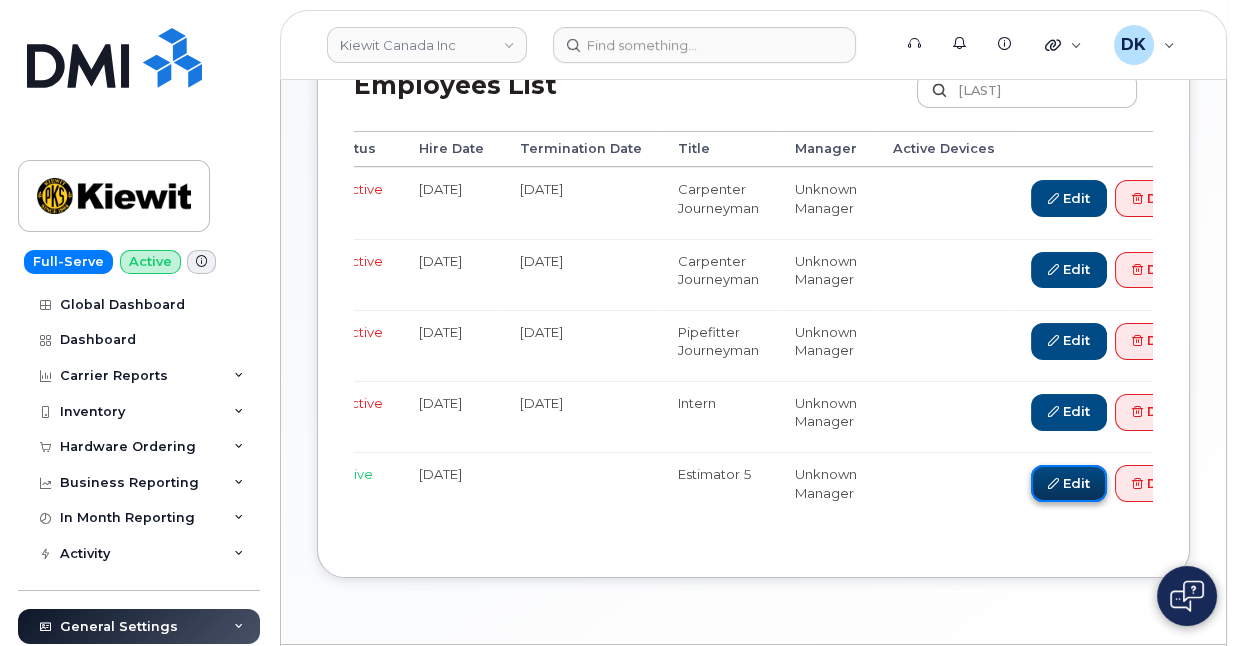 click on "Edit" at bounding box center [1069, 483] 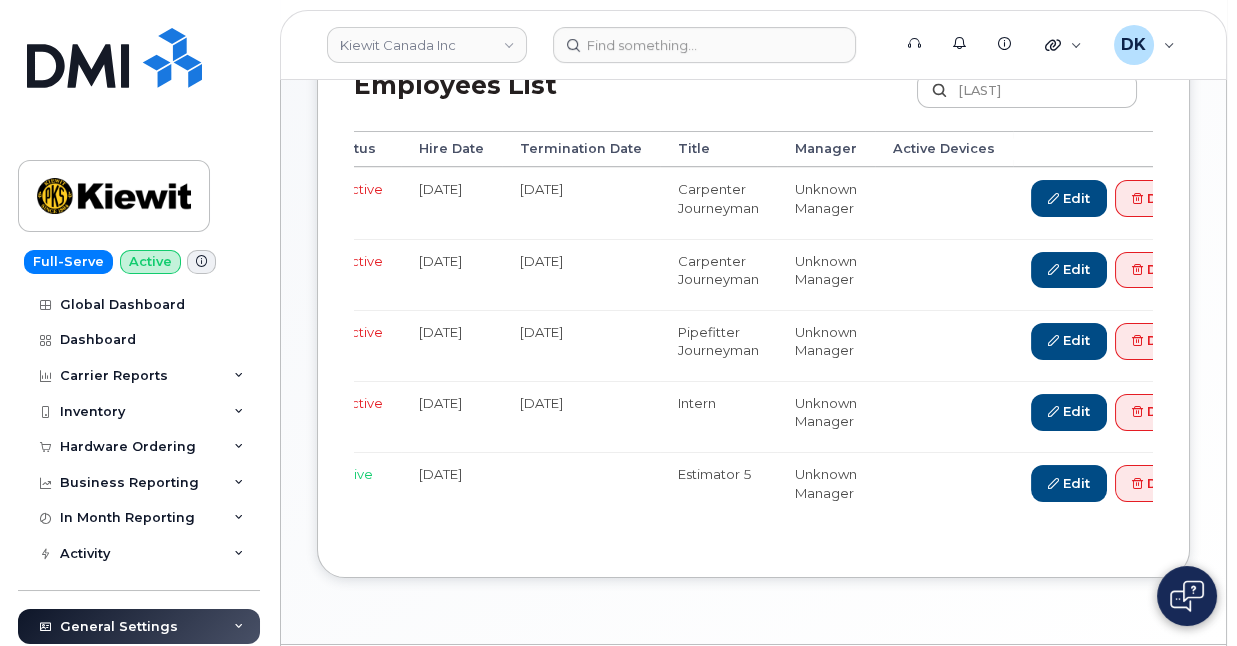 click on "Managers
Employees
Special Contacts
Employment Status
Employees List
Larkins
Customize
Filter
Refresh
Export
Employee Number
Name
Preferred Name
Status
Hire Date
Termination Date
Title
Manager
Active Devices
440018
Aaron Larkins
Inactive
2019-10-21
2021-02-05
Carpenter Journeyman
Unknown Manager
Edit
Delete
437368
Ashley Larkins
Inactive
2019-09-09
2019-09-27
Carpenter Journeyman
Unknown Manager
Edit
Delete
930594
James Larkins
Inactive
2018-11-28
2018-12-20
Pipefitter Journeyman
Unknown Manager
Edit
Delete
248324
Jordan Larkins
Inactive
2013-05-05
2013-08-27
Intern
Unknown Manager
Edit
Delete
581512
Stephen Larkins
Steve" at bounding box center (753, 247) 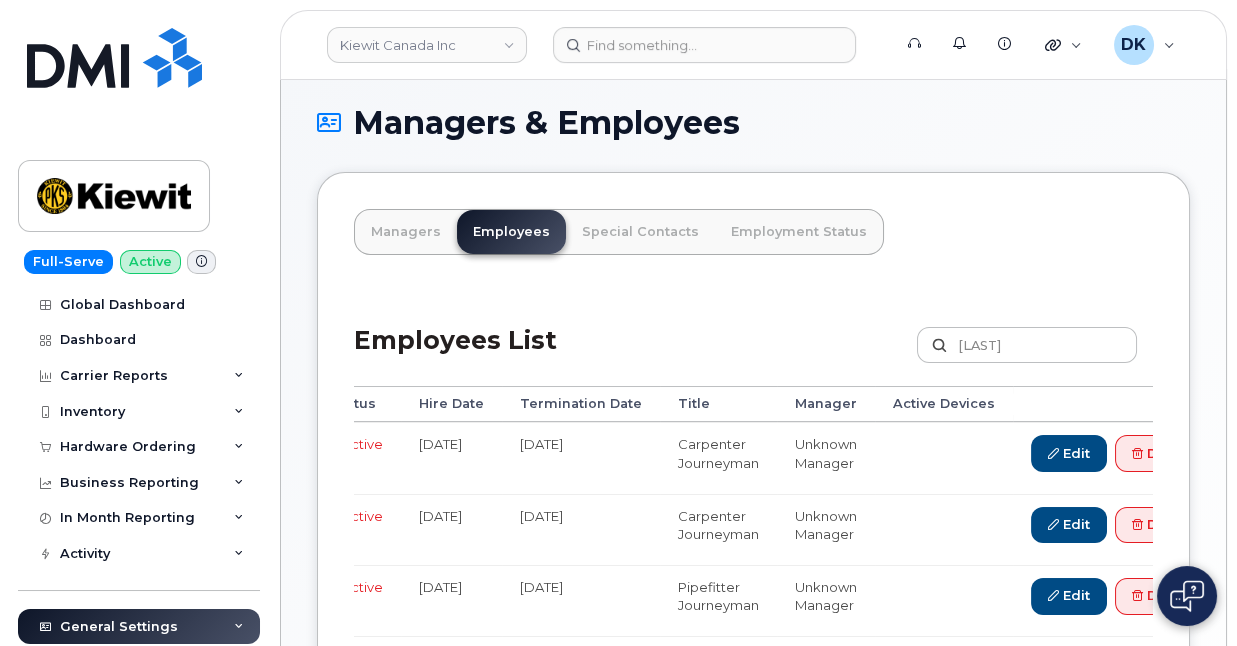 scroll, scrollTop: 0, scrollLeft: 0, axis: both 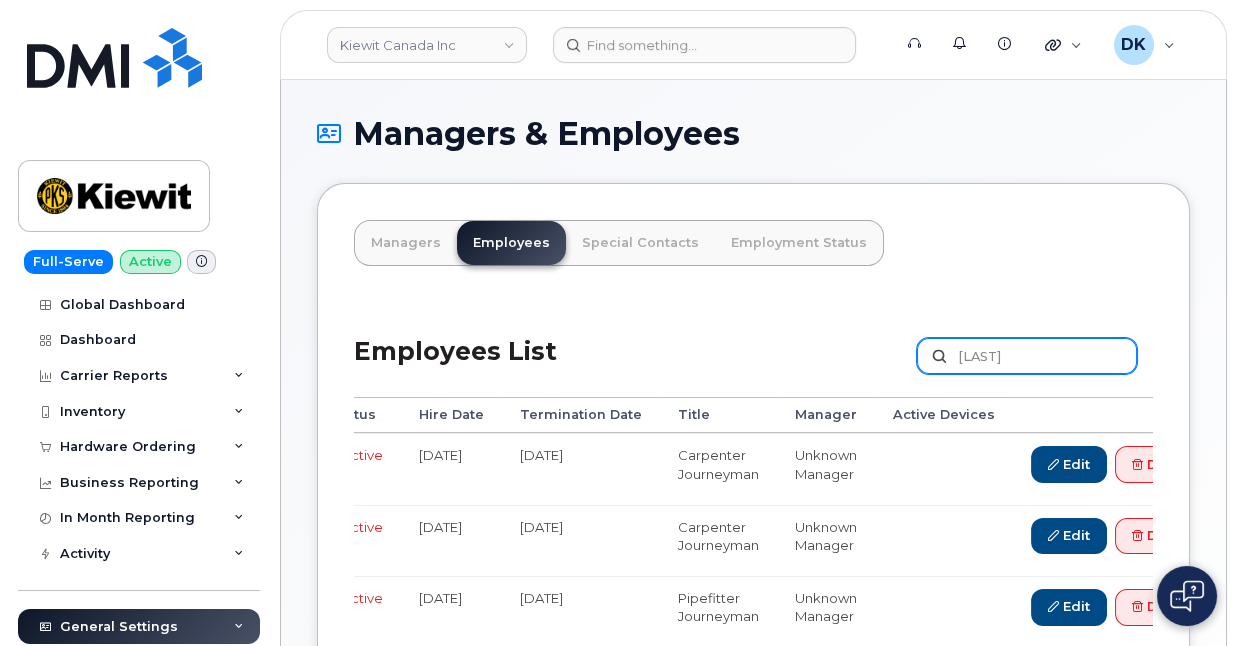 drag, startPoint x: 1026, startPoint y: 357, endPoint x: 903, endPoint y: 351, distance: 123.146255 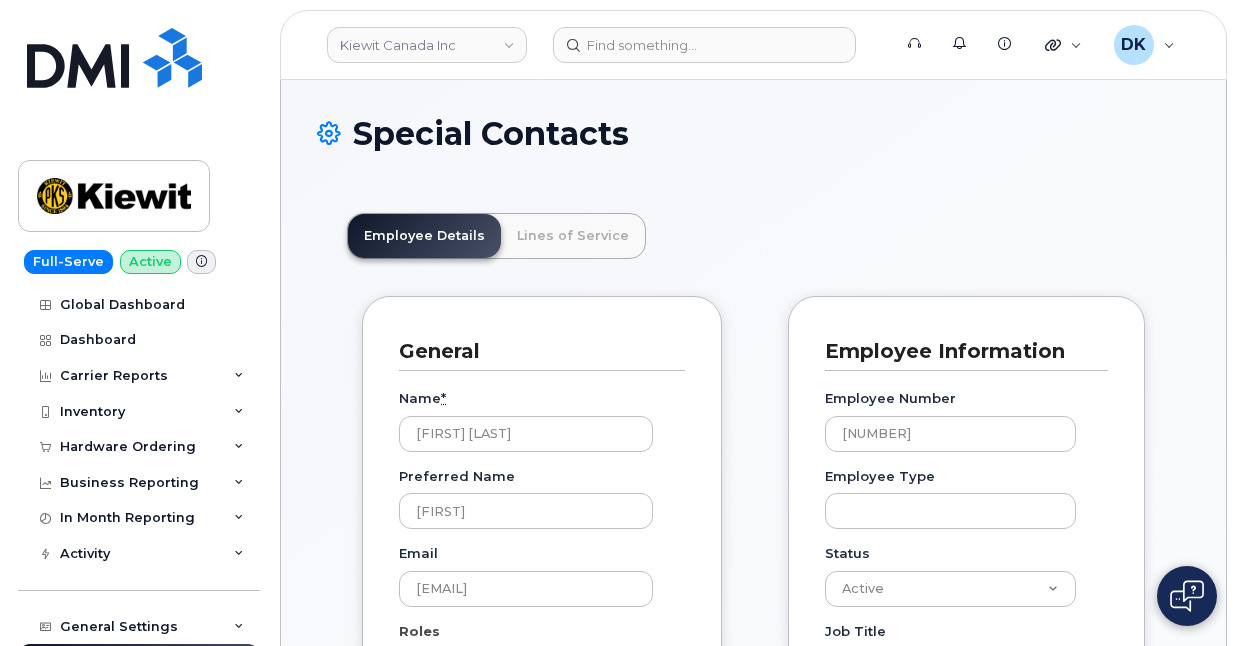 scroll, scrollTop: 0, scrollLeft: 0, axis: both 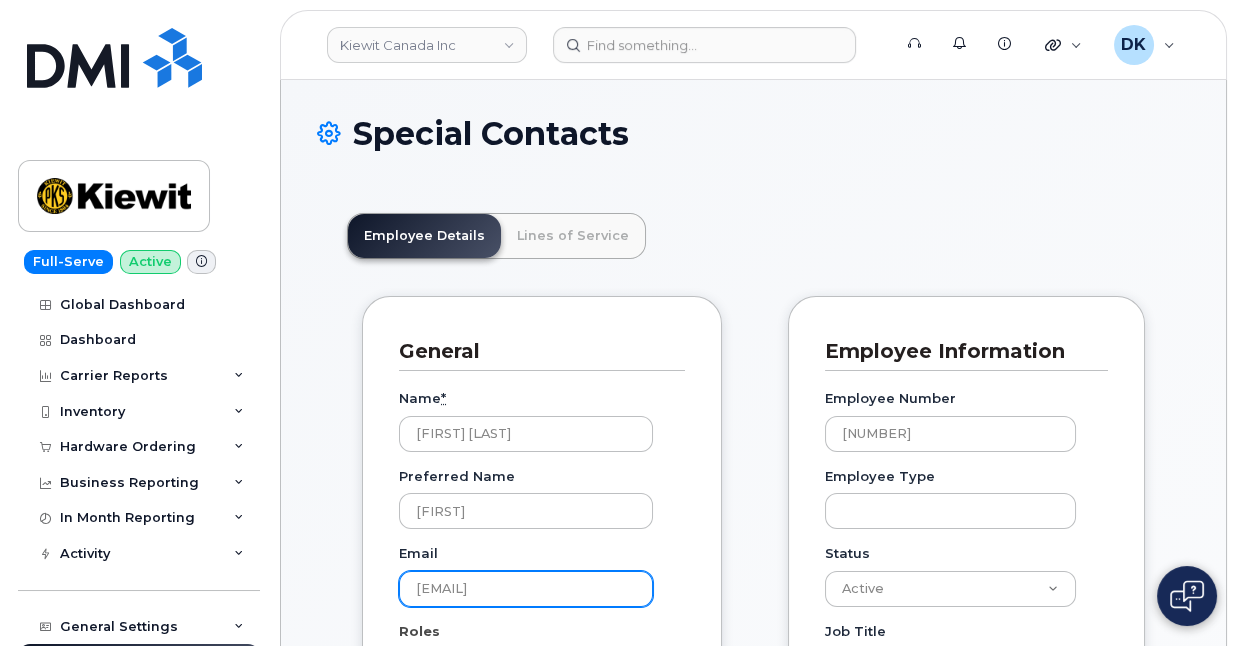 drag, startPoint x: 621, startPoint y: 589, endPoint x: 395, endPoint y: 606, distance: 226.63847 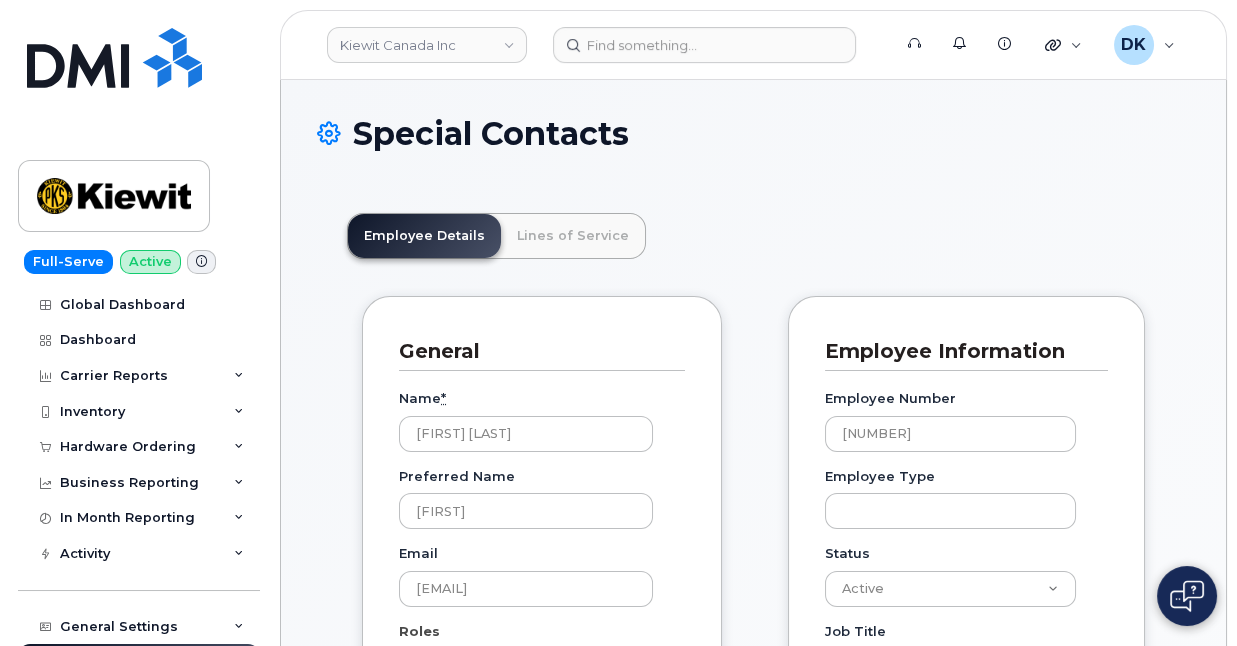click on "Employee Number [NUMBER]
Employee Type
Status
Active
On-Leave
Long Term
Short Term
Maternity Leave
Temp Layoff
Inactive
Job Title Estimator 5
Department Name 110309 - 1Estimating Power
Department Description
Address [NUMBER] [STREET]
City [CITY]
Province / State [STATE]
Postal / ZIP Code [POSTAL]
Country [COUNTRY]
HR user id
Hired Date [DATE]
Terminated Date" at bounding box center (966, 932) 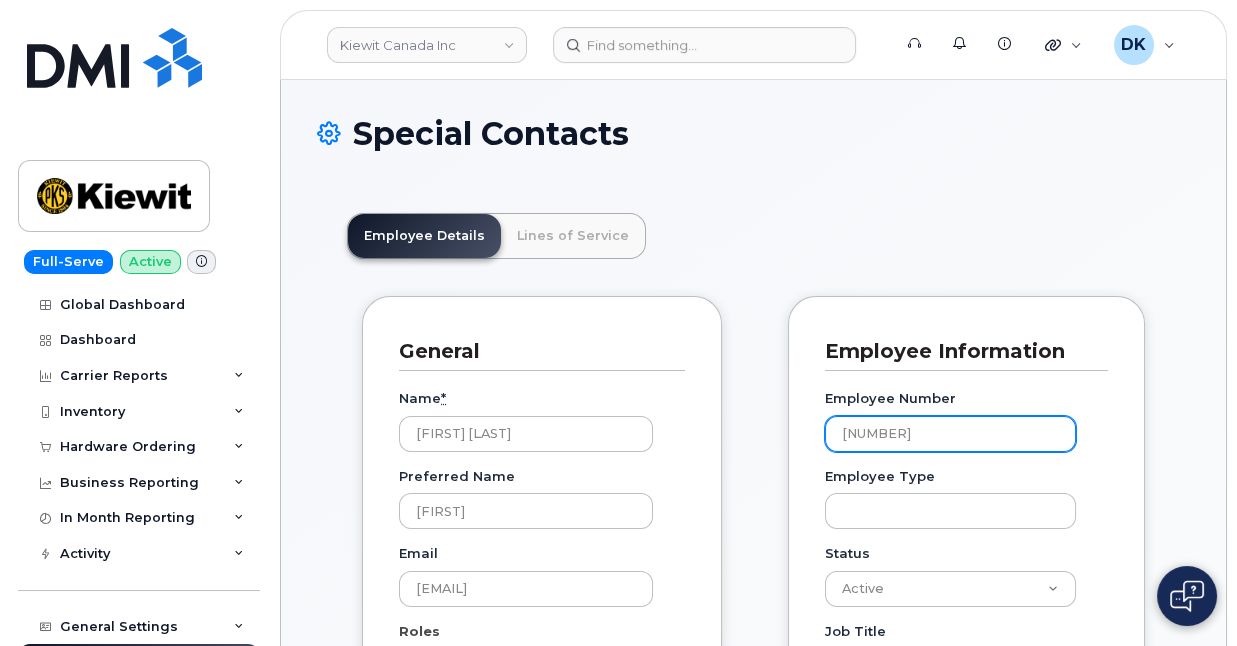 drag, startPoint x: 918, startPoint y: 442, endPoint x: 804, endPoint y: 415, distance: 117.15375 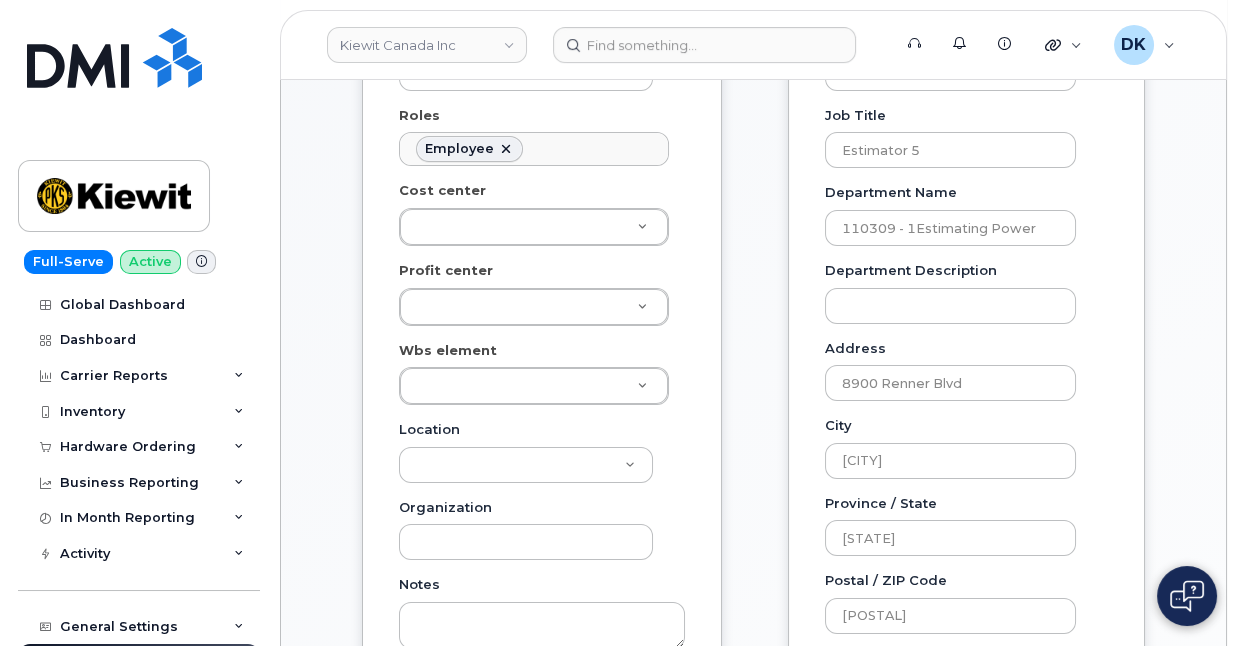 scroll, scrollTop: 519, scrollLeft: 0, axis: vertical 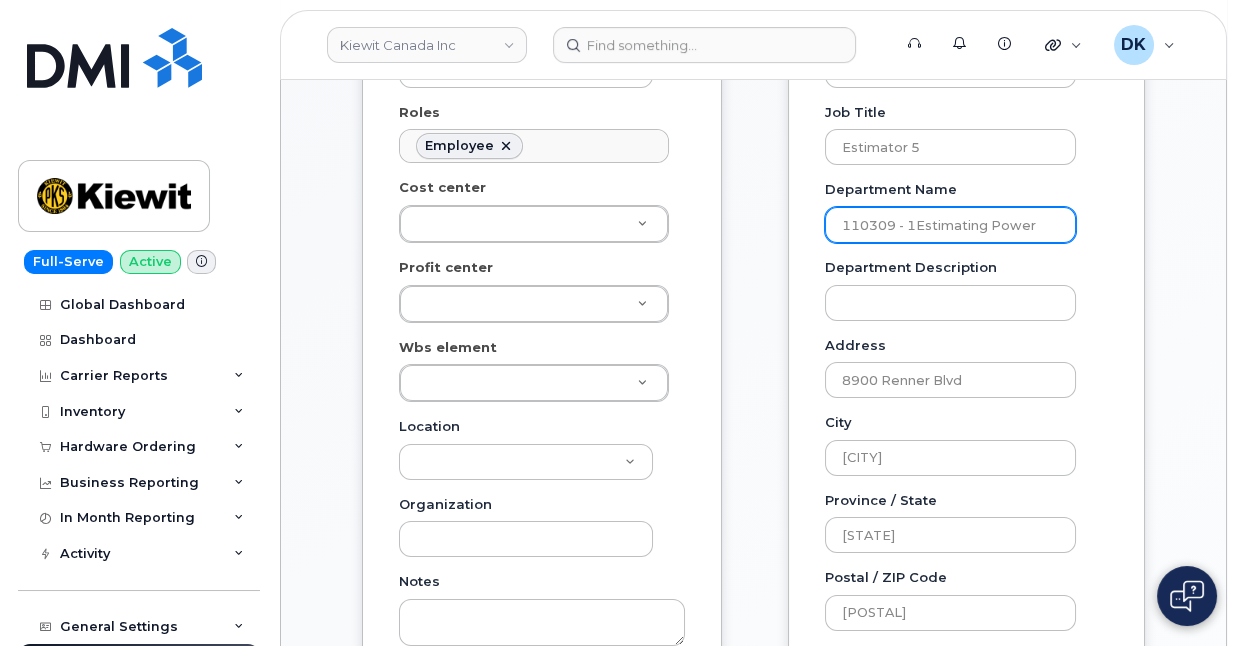 drag, startPoint x: 838, startPoint y: 219, endPoint x: 1180, endPoint y: 216, distance: 342.01315 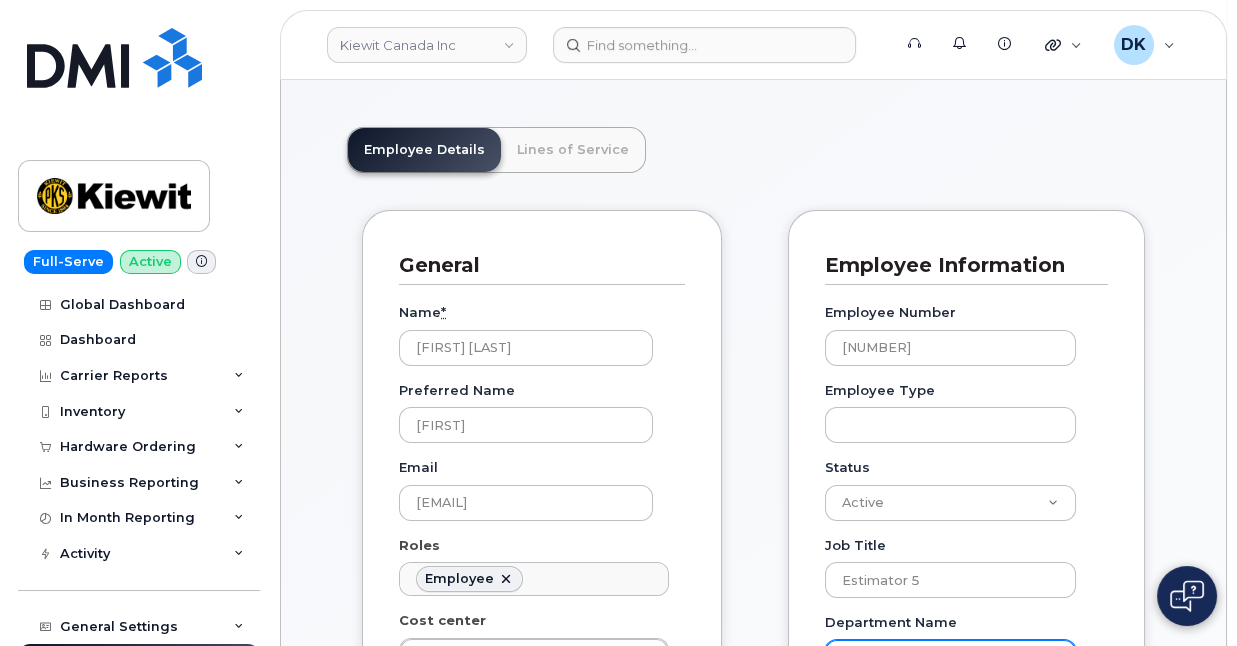 scroll, scrollTop: 0, scrollLeft: 0, axis: both 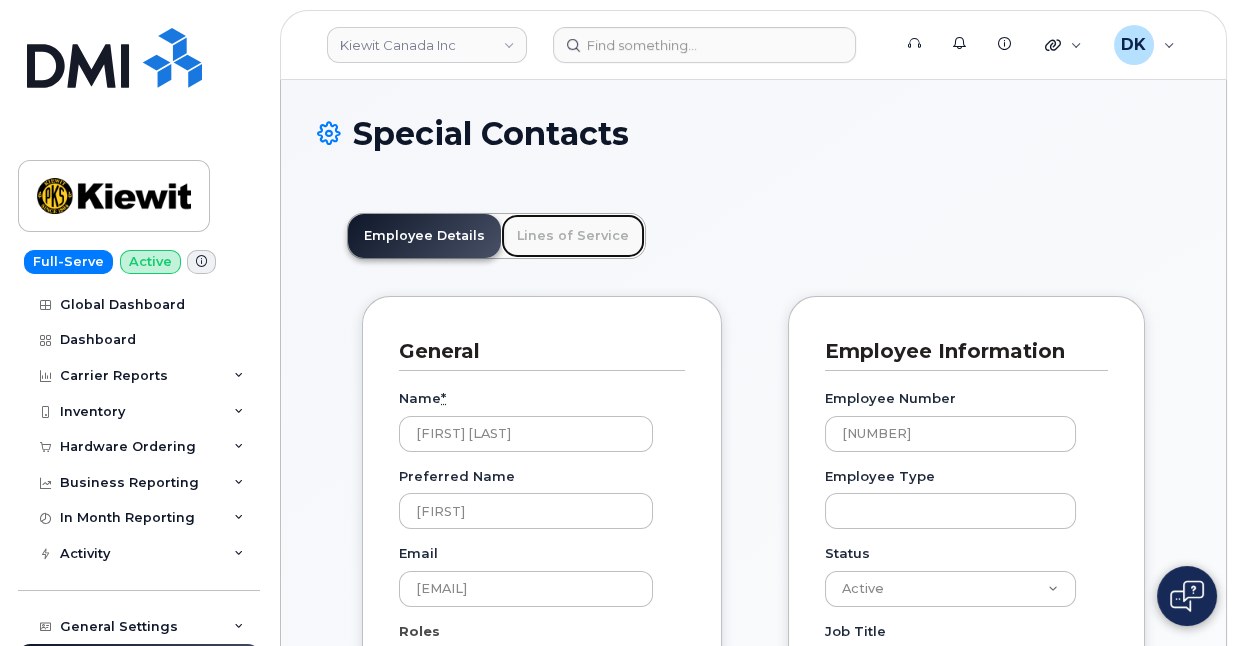click on "Lines of Service" at bounding box center [573, 236] 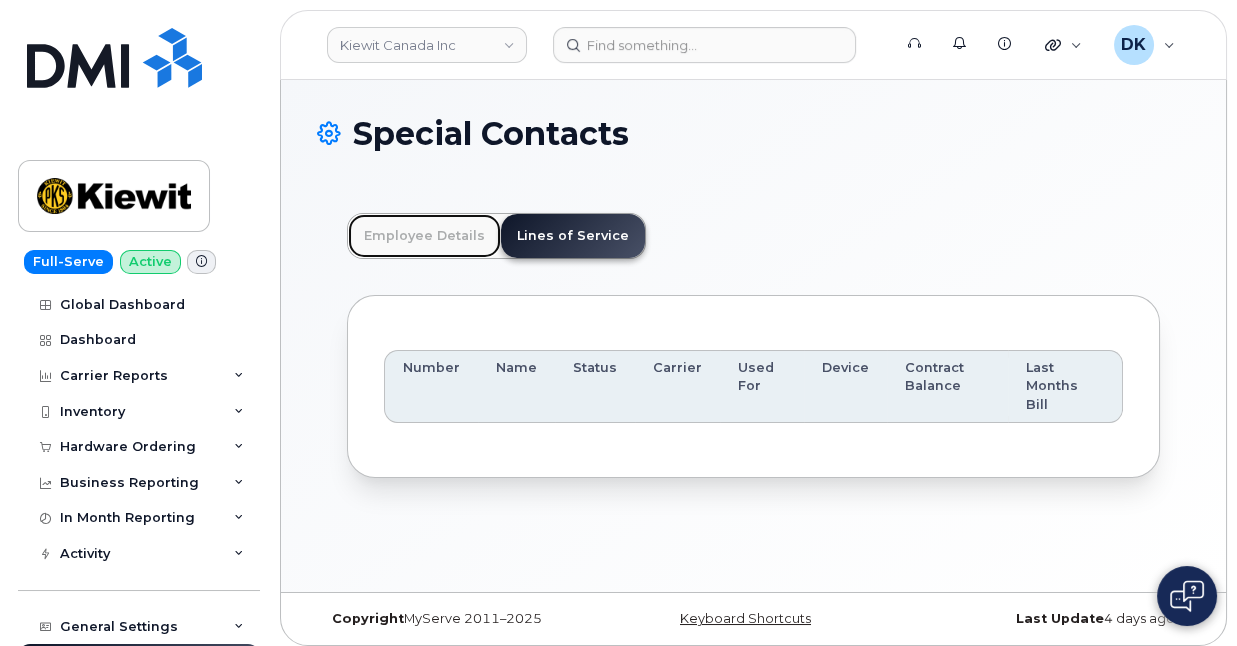 click on "Employee Details" at bounding box center (424, 236) 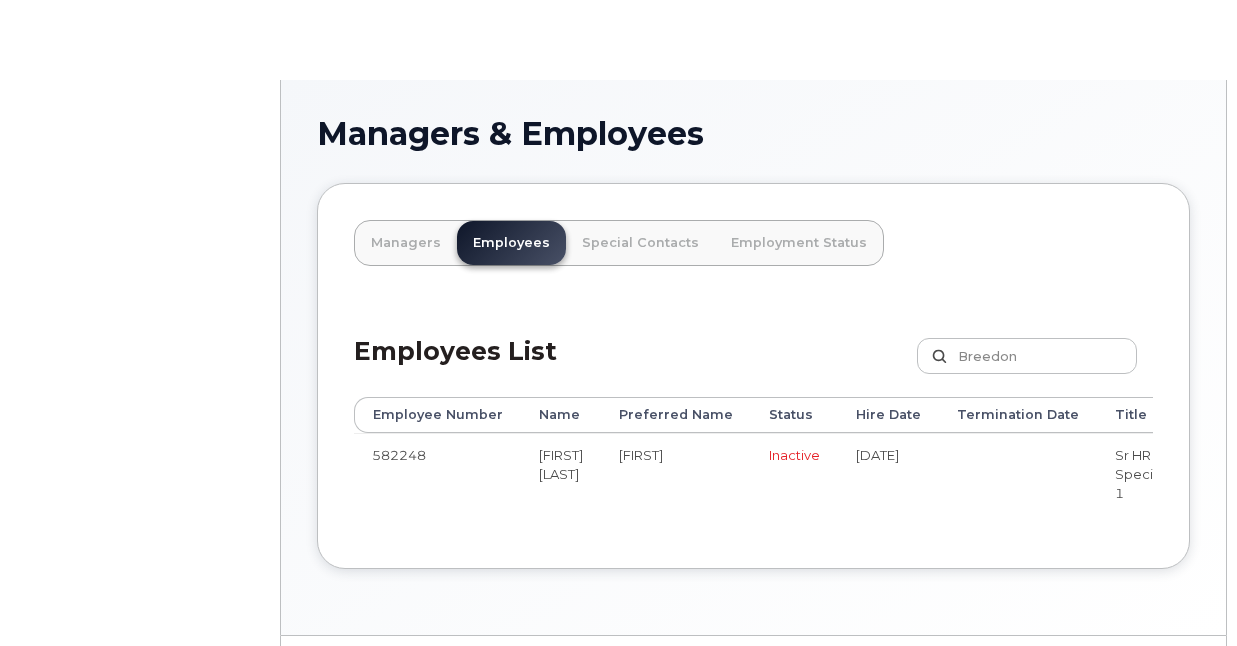 scroll, scrollTop: 0, scrollLeft: 0, axis: both 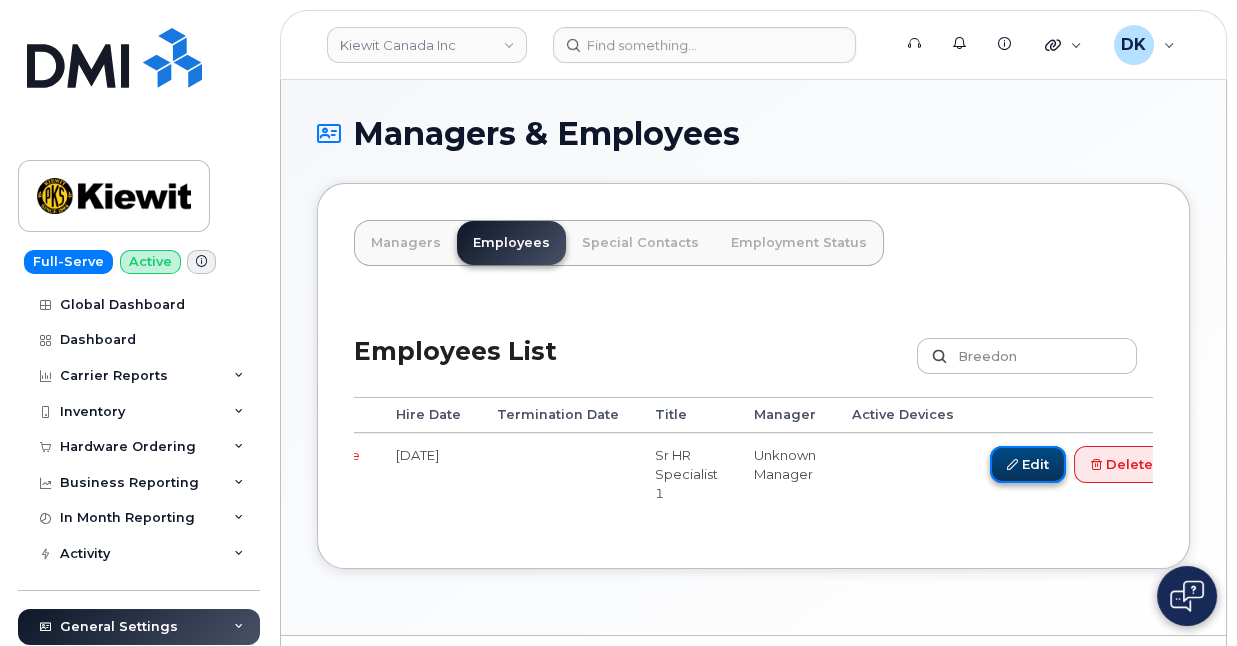 click on "Edit" at bounding box center (1028, 464) 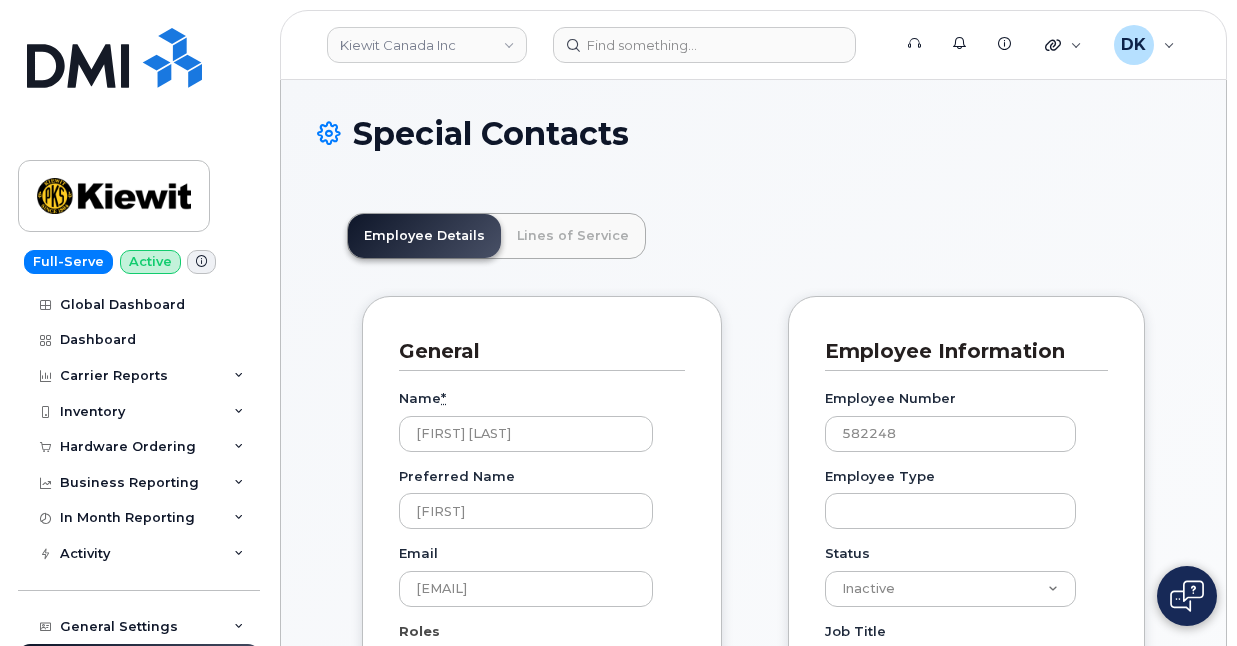 scroll, scrollTop: 0, scrollLeft: 0, axis: both 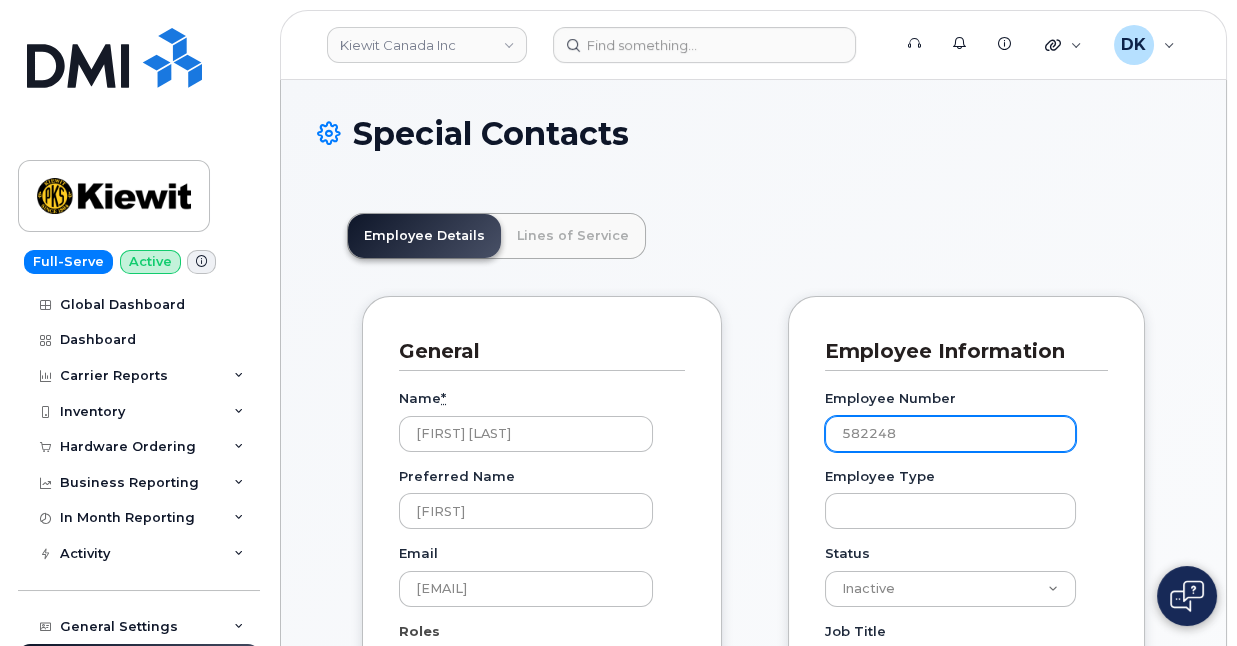 drag, startPoint x: 914, startPoint y: 438, endPoint x: 782, endPoint y: 415, distance: 133.9888 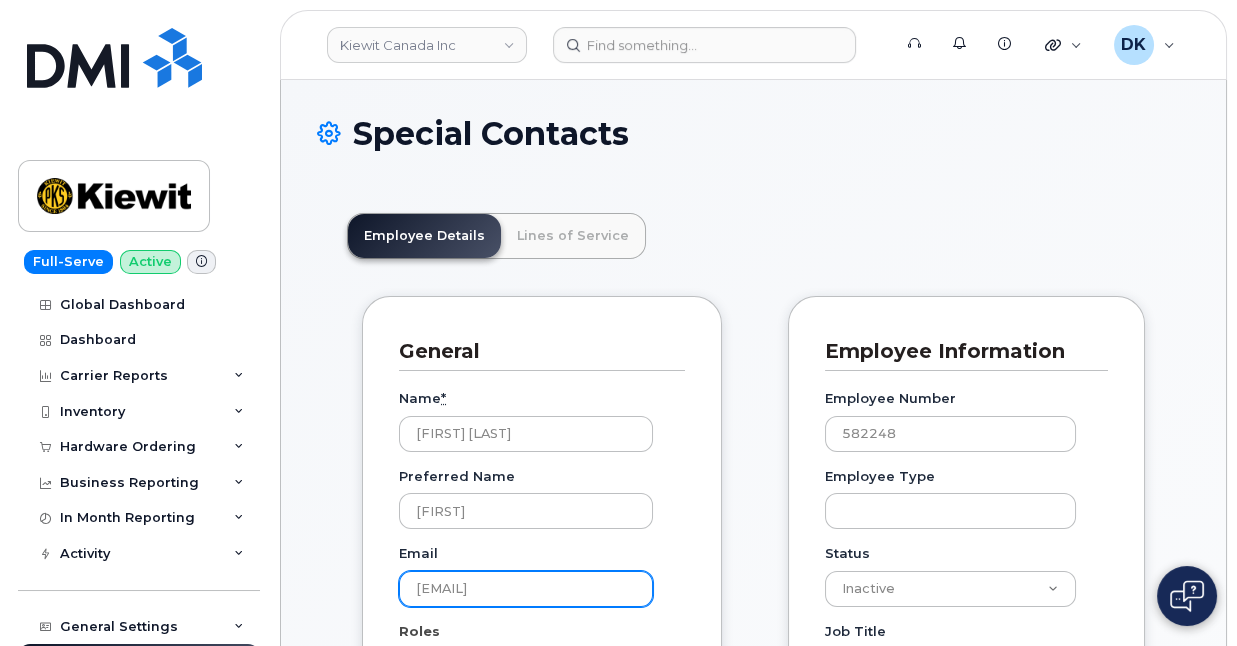 drag, startPoint x: 637, startPoint y: 580, endPoint x: 410, endPoint y: 592, distance: 227.31696 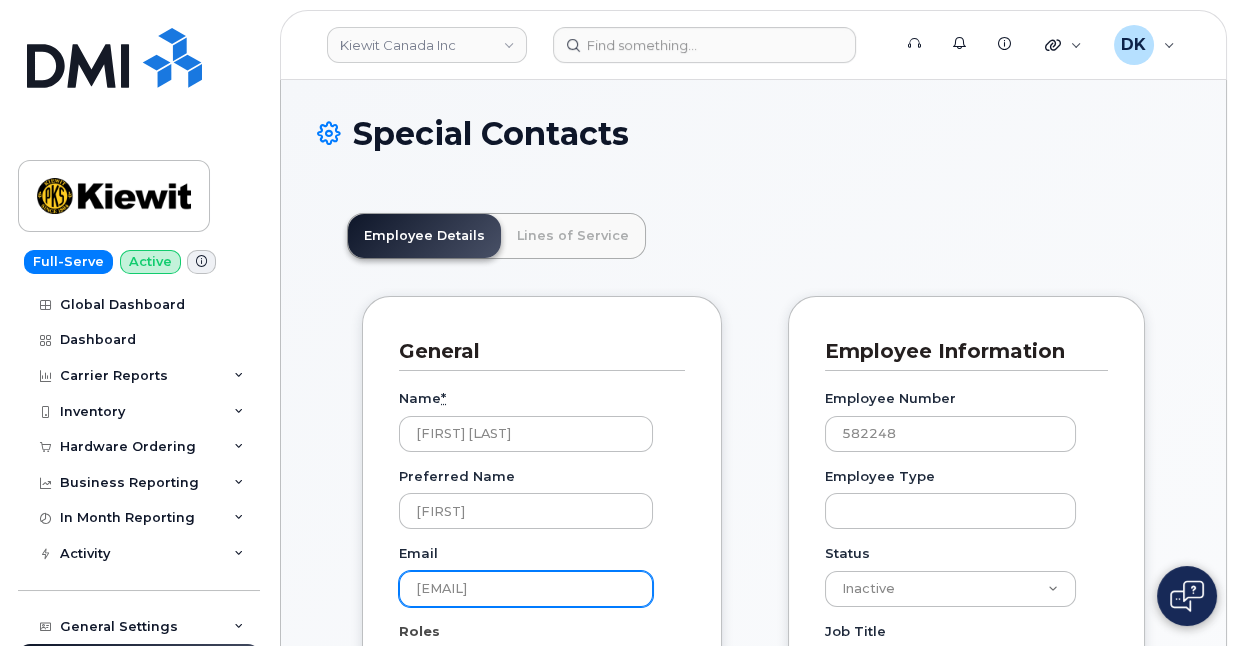 click on "[EMAIL]" at bounding box center (526, 589) 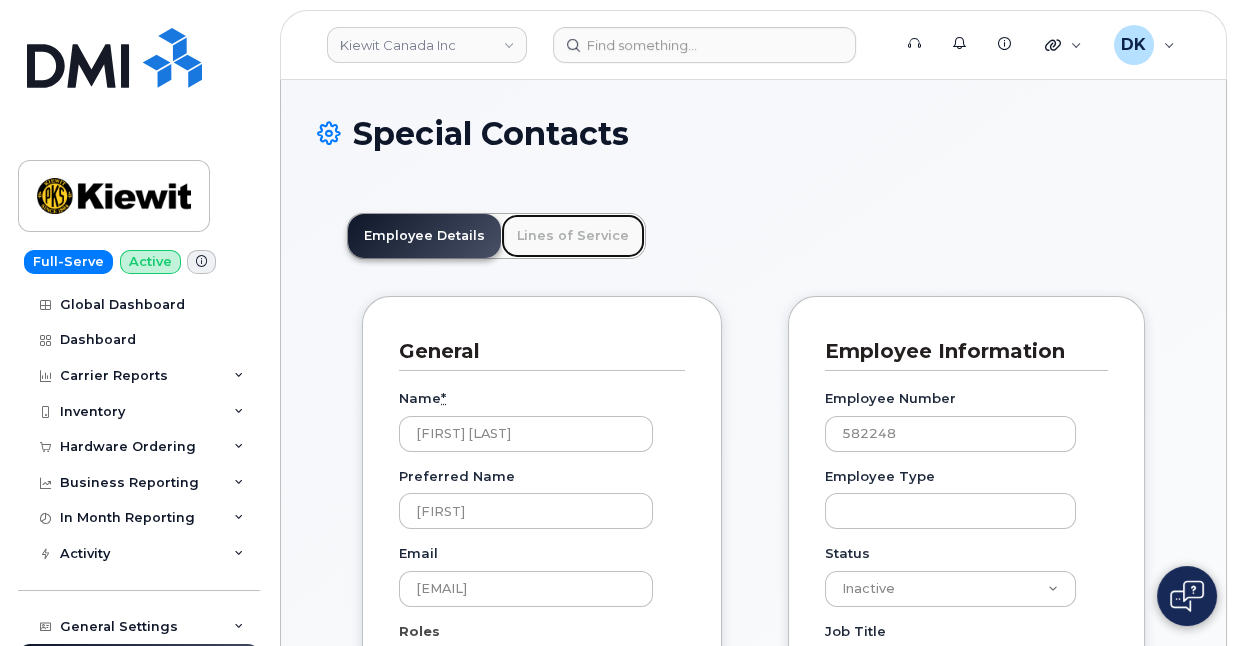 click on "Lines of Service" at bounding box center (573, 236) 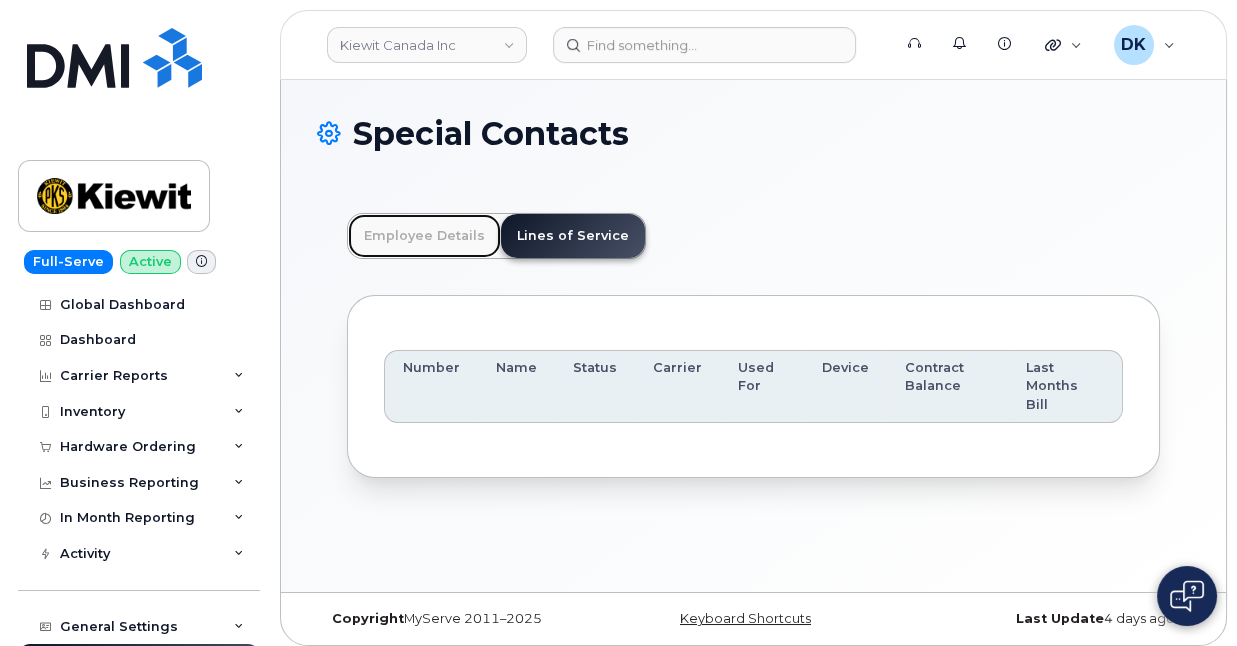 click on "Employee Details" at bounding box center [424, 236] 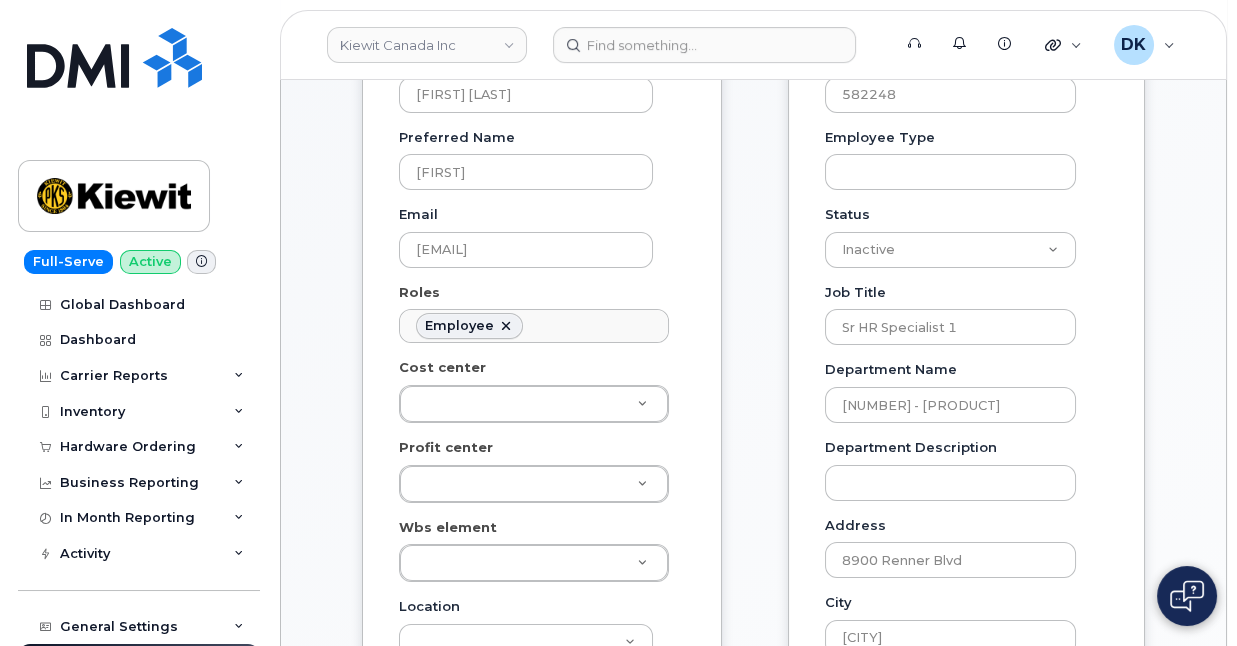 scroll, scrollTop: 341, scrollLeft: 0, axis: vertical 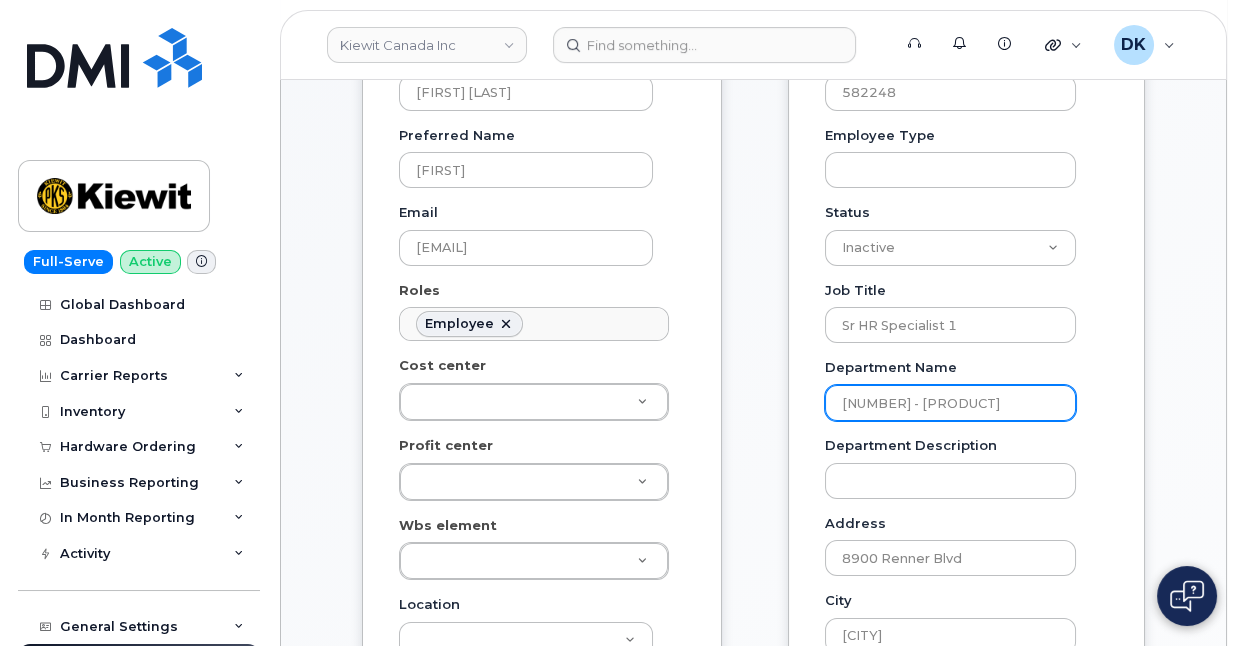 drag, startPoint x: 979, startPoint y: 410, endPoint x: 789, endPoint y: 407, distance: 190.02368 